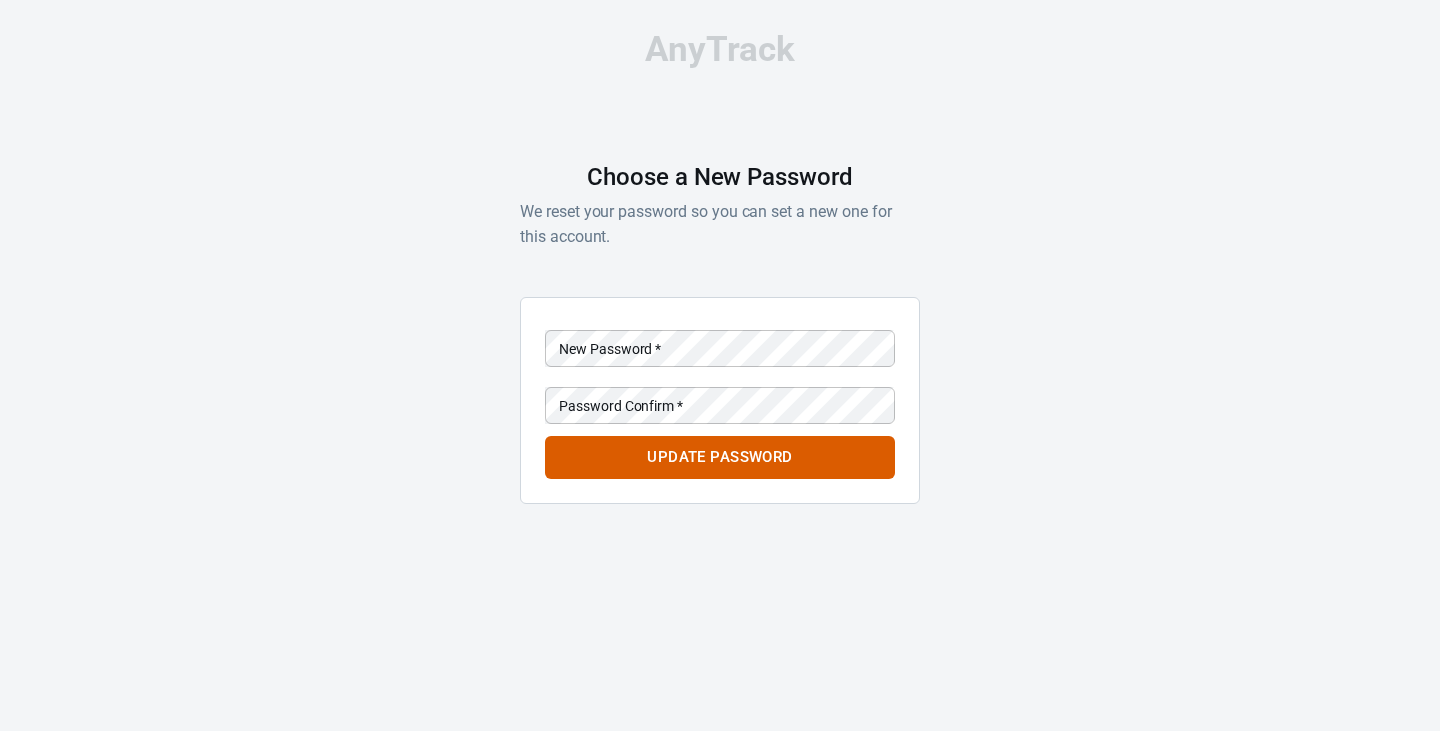 scroll, scrollTop: 0, scrollLeft: 0, axis: both 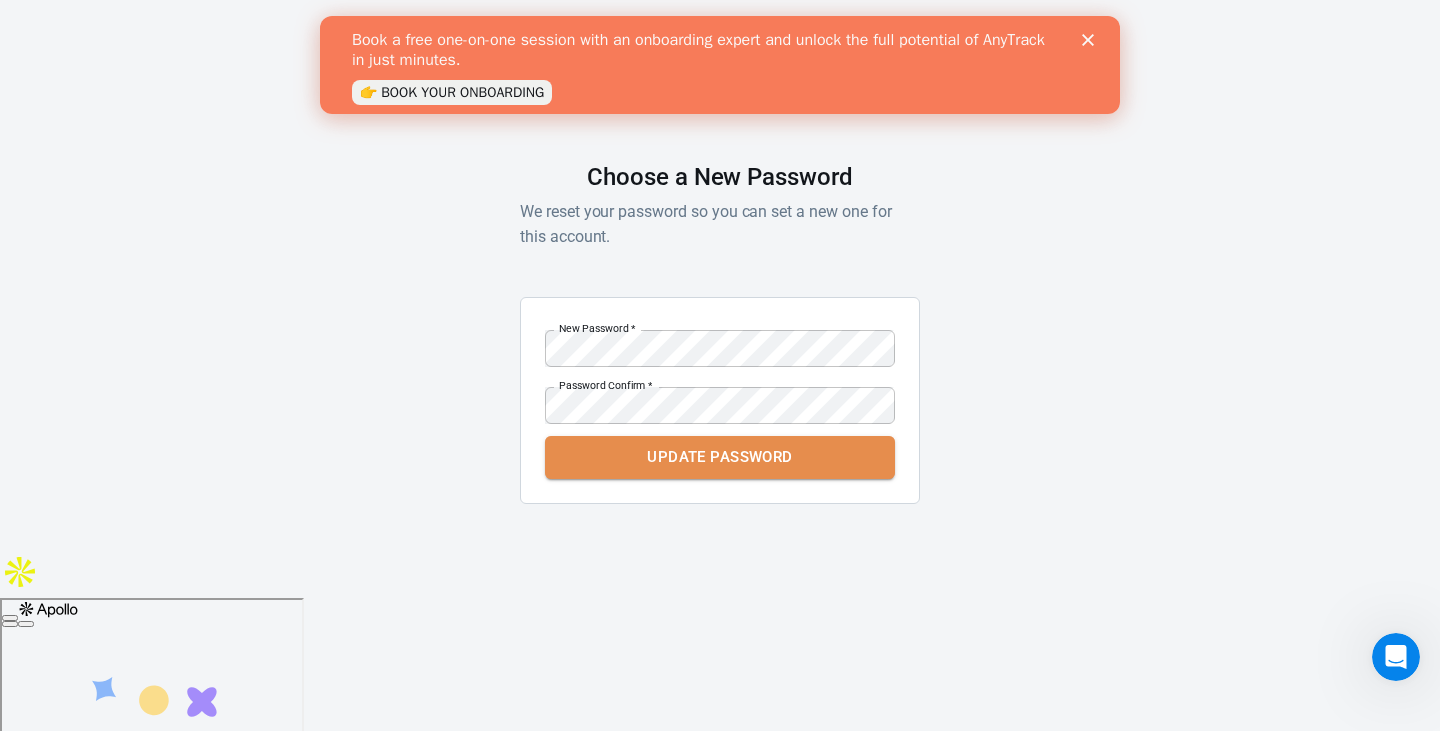 click on "Update Password" at bounding box center (720, 457) 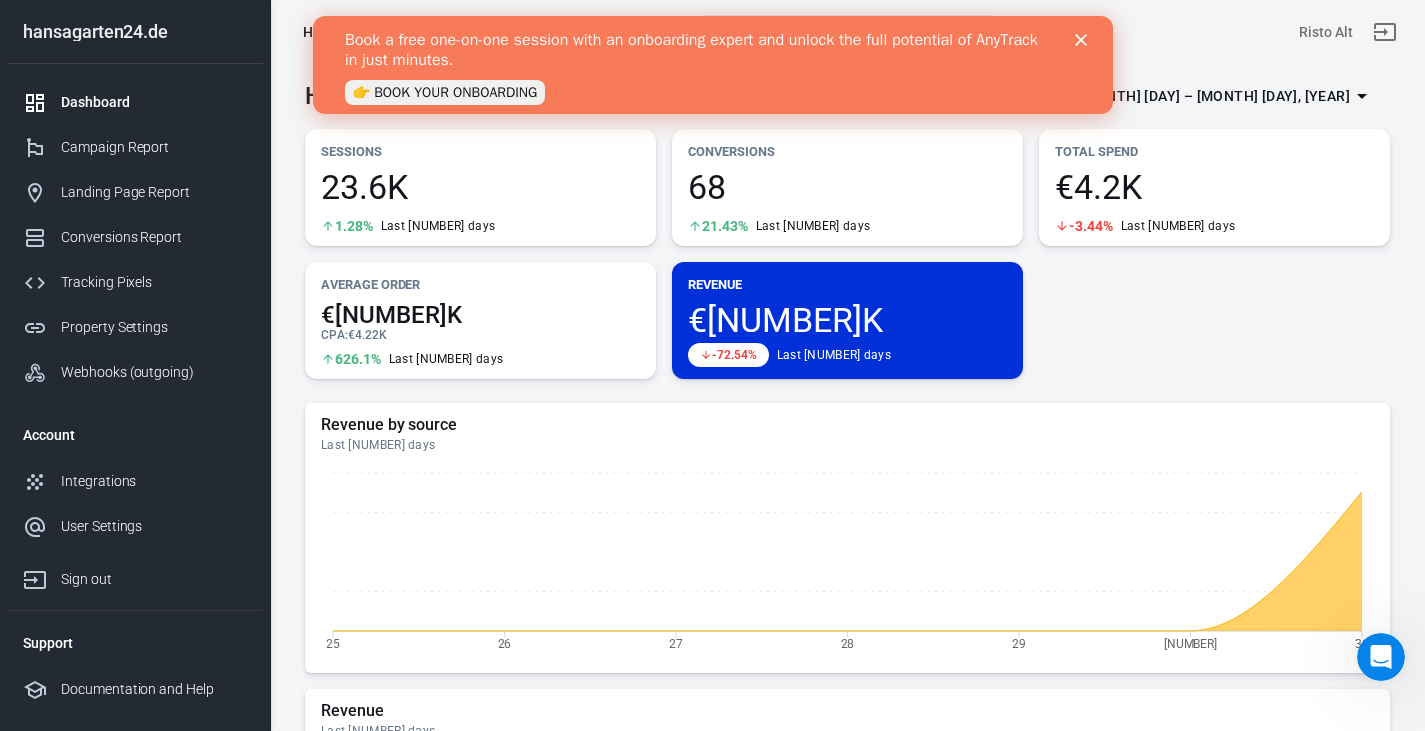 click 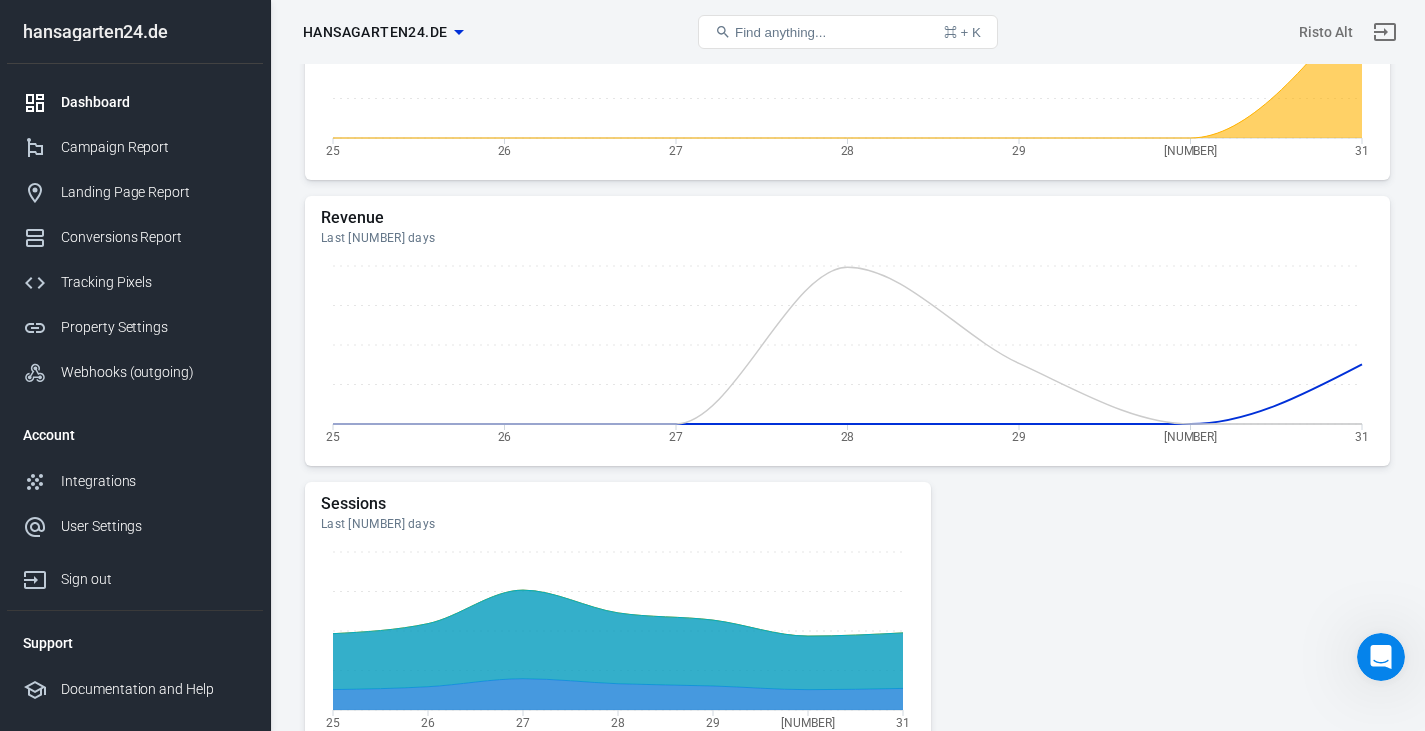 scroll, scrollTop: 0, scrollLeft: 0, axis: both 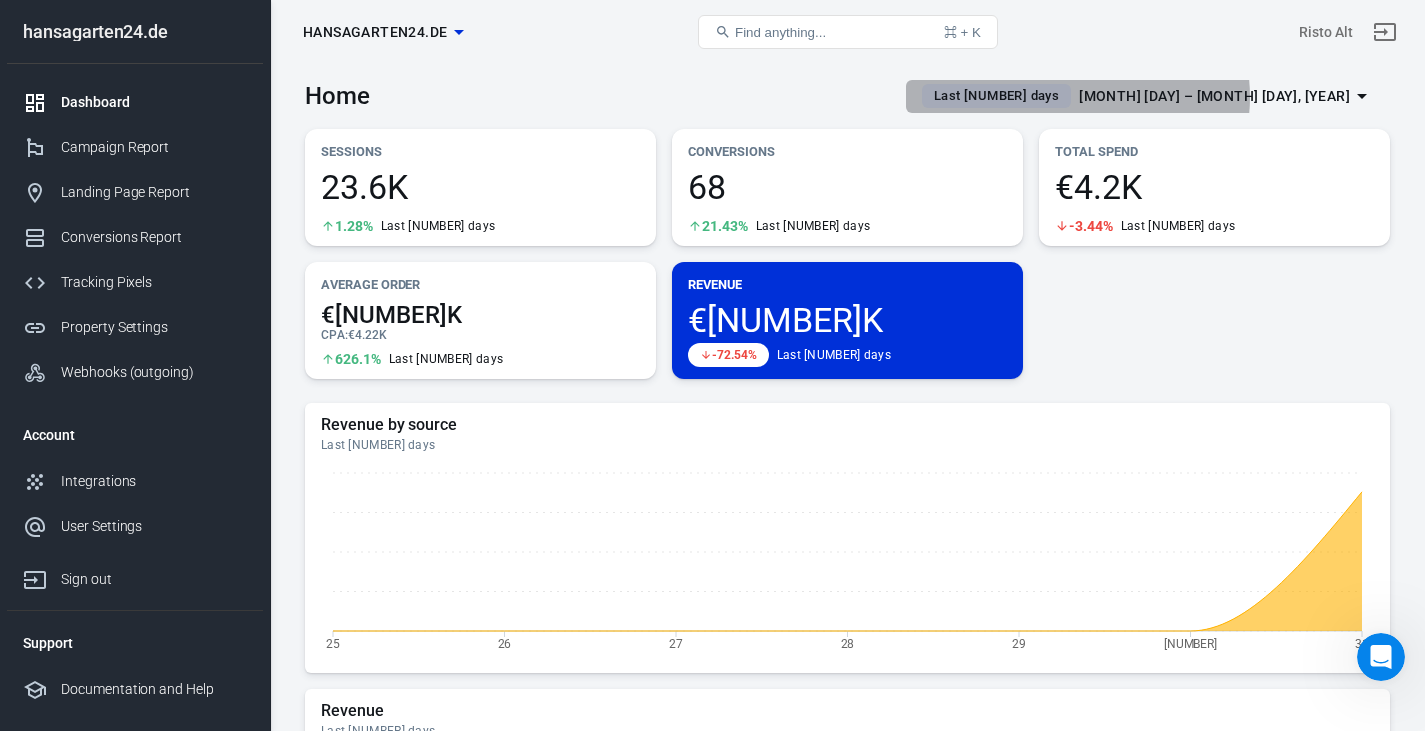 click on "[MONTH] [DAY] – [MONTH] [DAY], [YEAR]" at bounding box center (1214, 96) 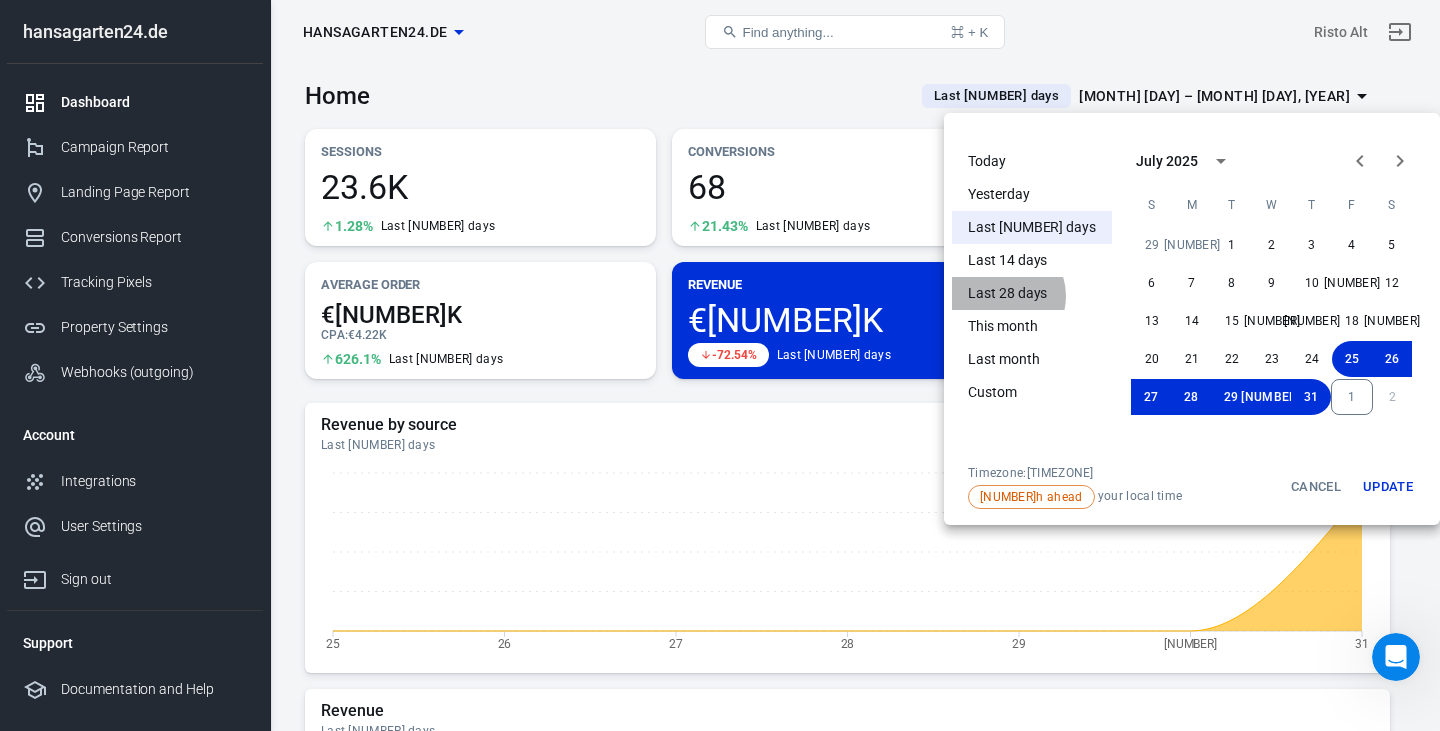 click on "Last 28 days" at bounding box center [1032, 293] 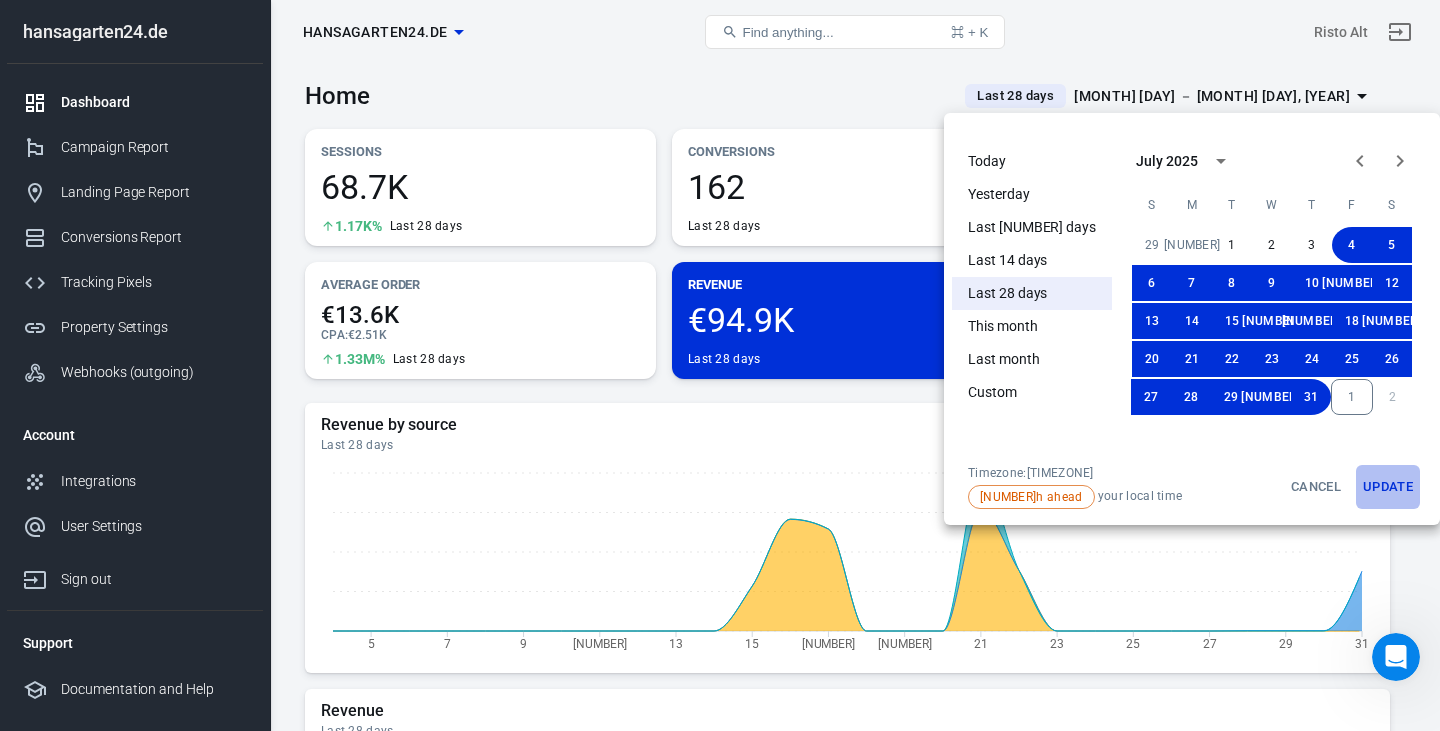 click on "Update" at bounding box center (1388, 487) 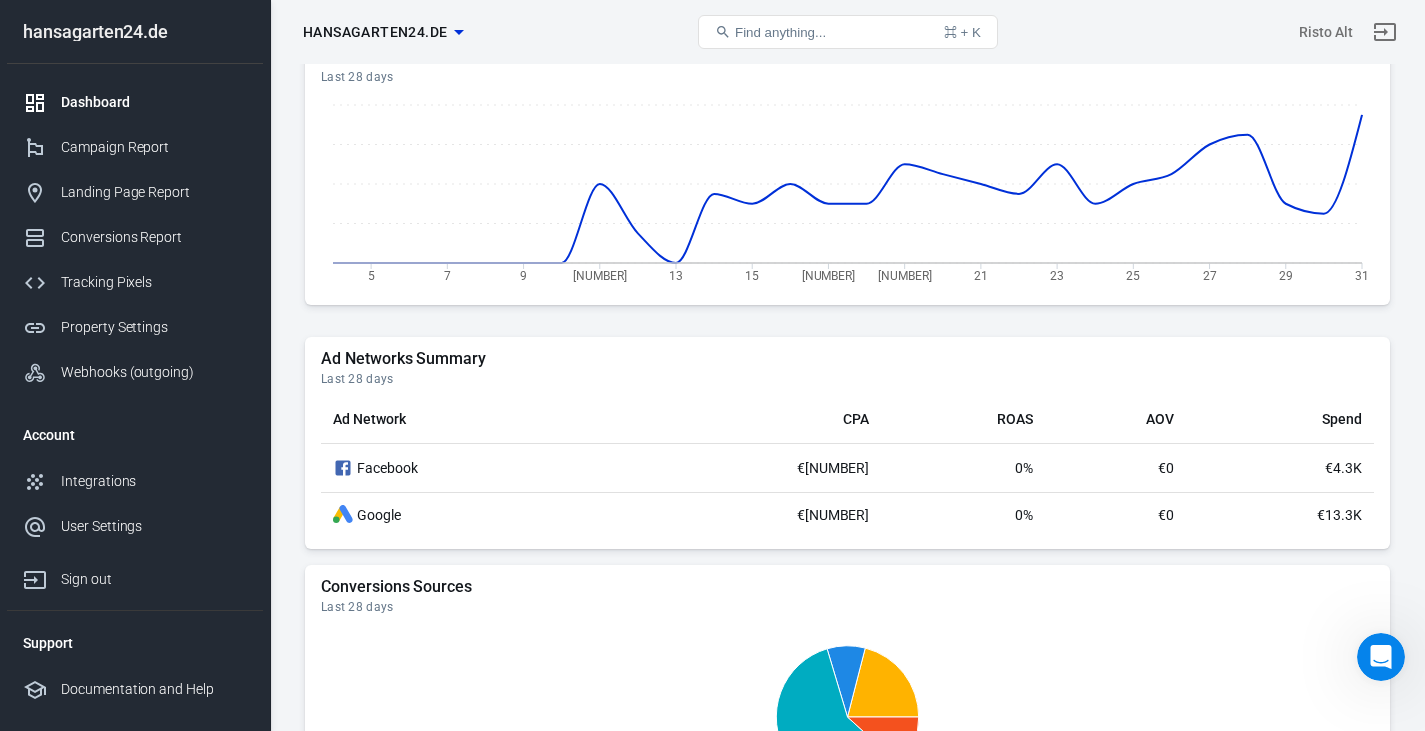 scroll, scrollTop: 1515, scrollLeft: 0, axis: vertical 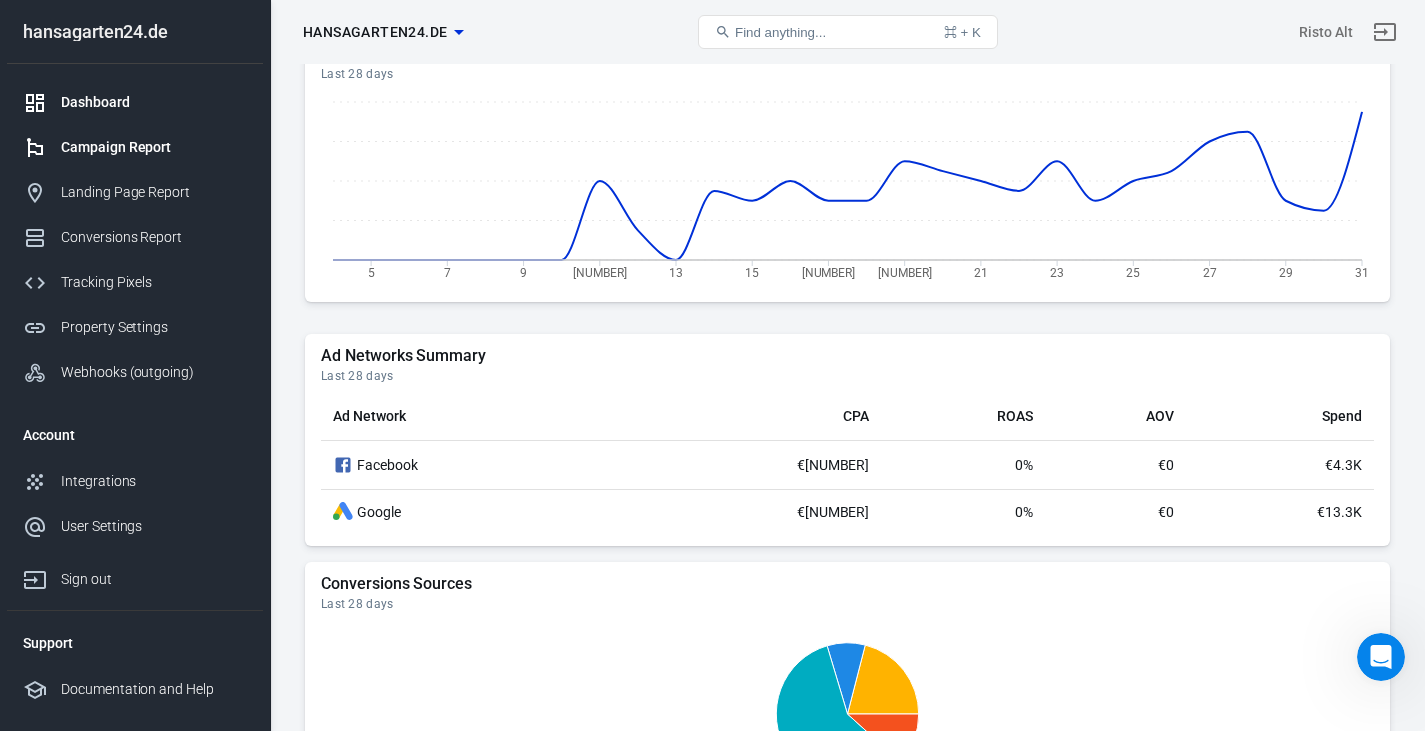 click on "Campaign Report" at bounding box center (135, 147) 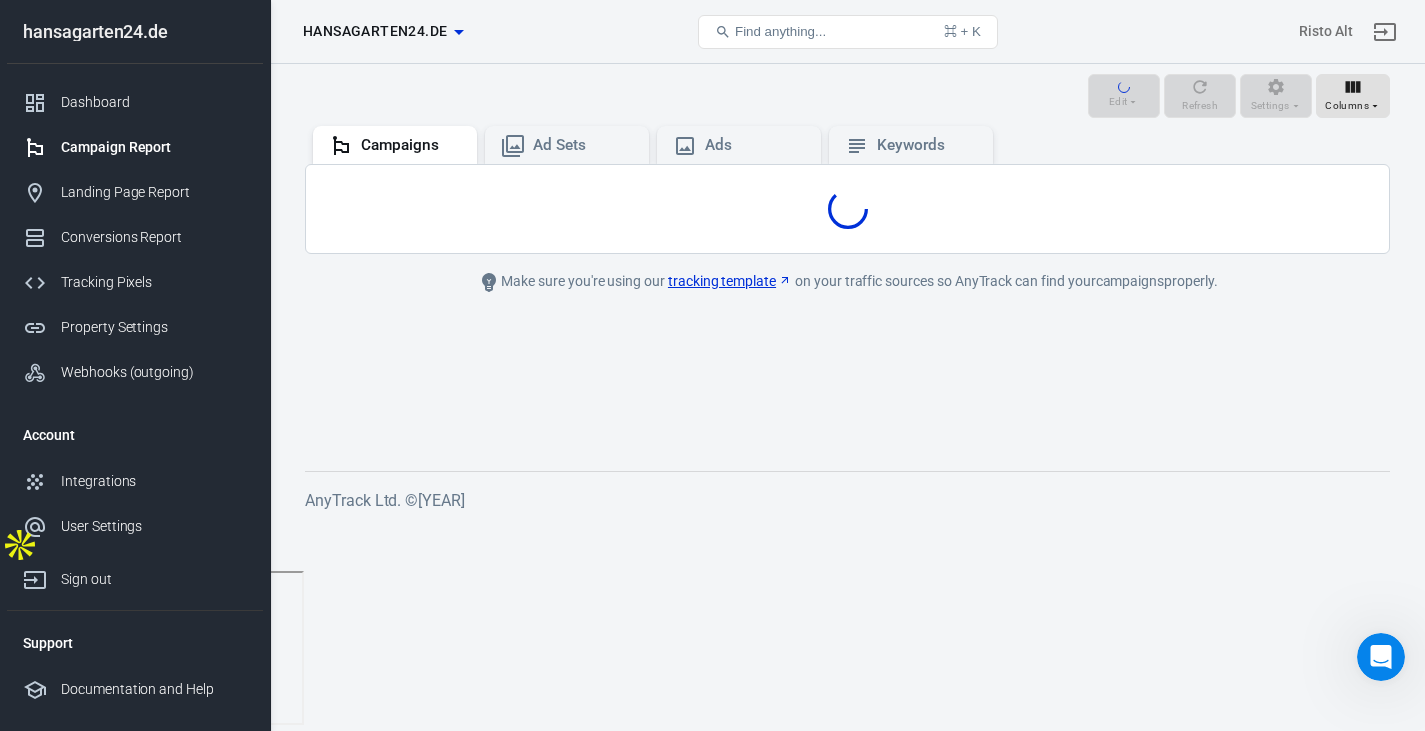 scroll, scrollTop: 0, scrollLeft: 0, axis: both 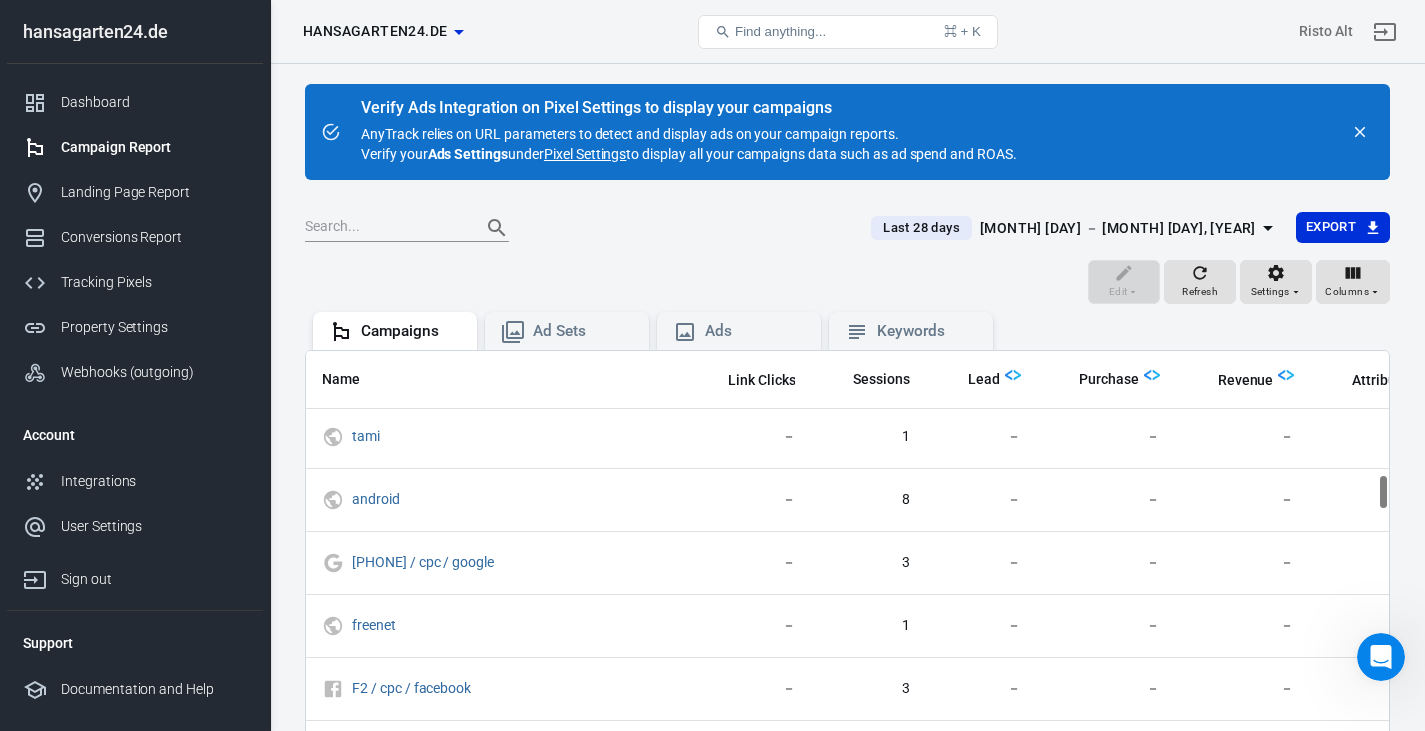 click at bounding box center (1152, 375) 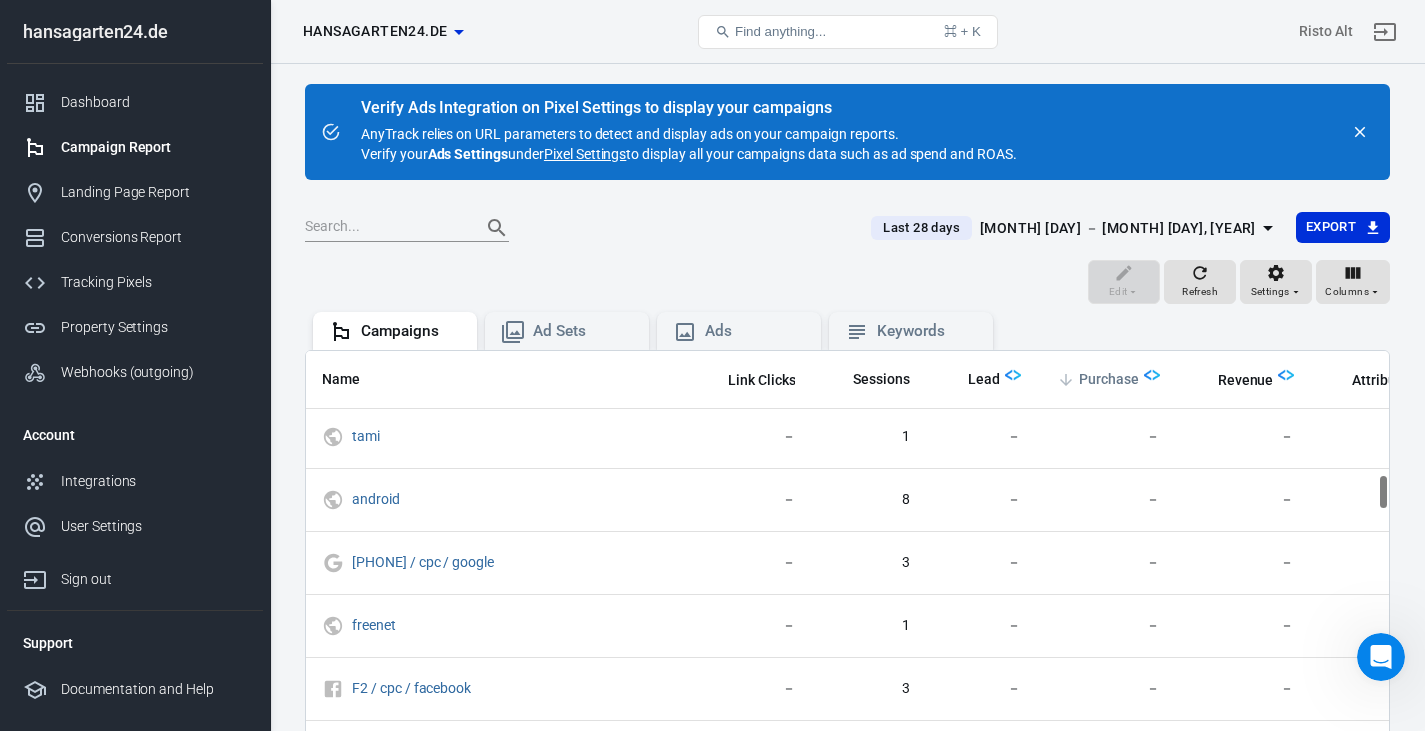 click on "Purchase" at bounding box center [1109, 380] 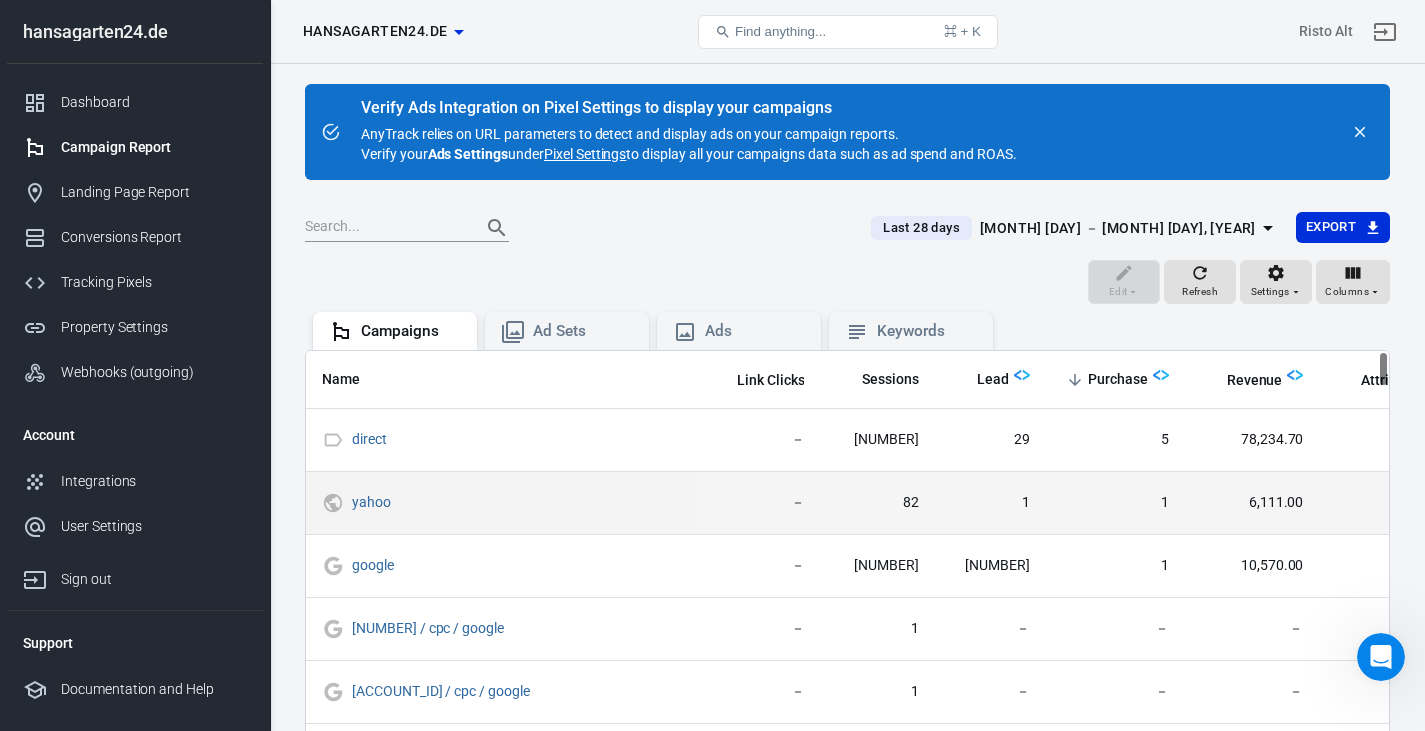 scroll, scrollTop: 0, scrollLeft: 428, axis: horizontal 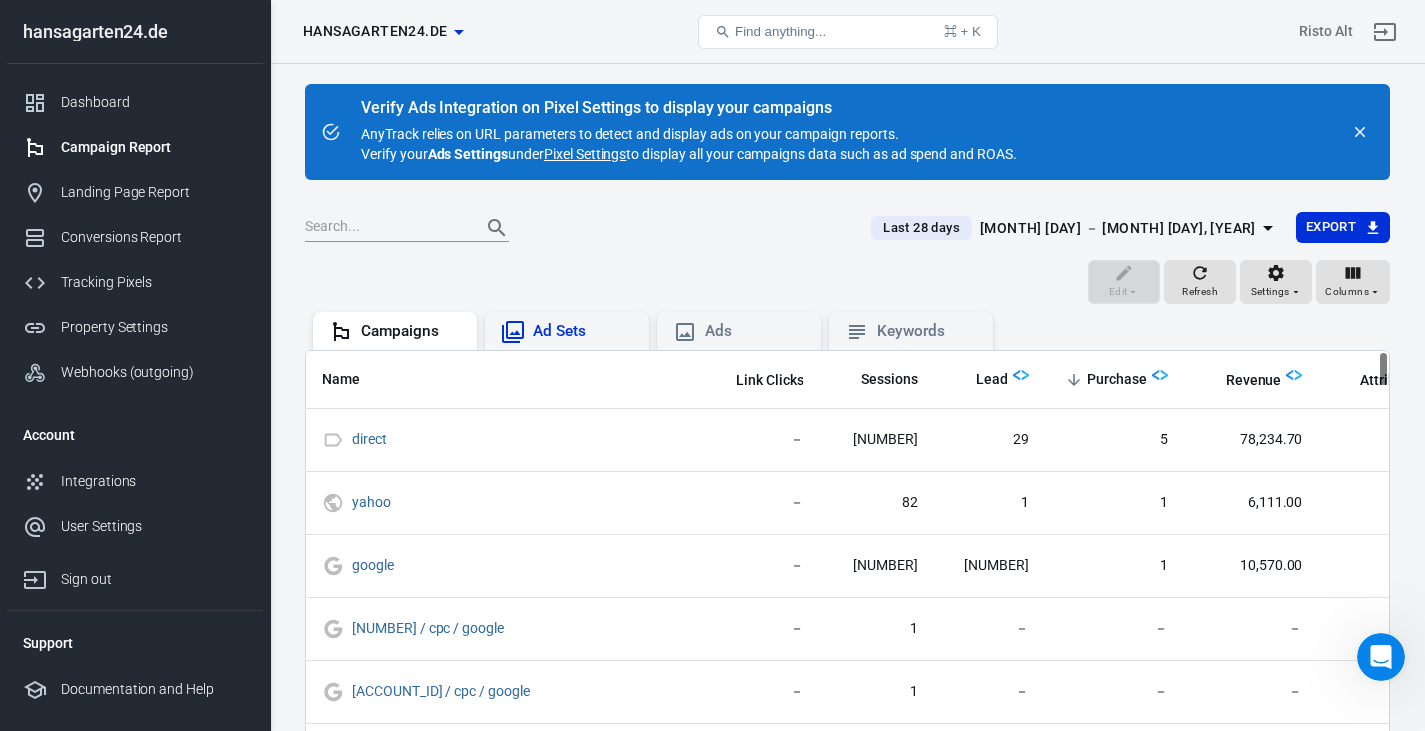 click on "Ad Sets" at bounding box center (583, 331) 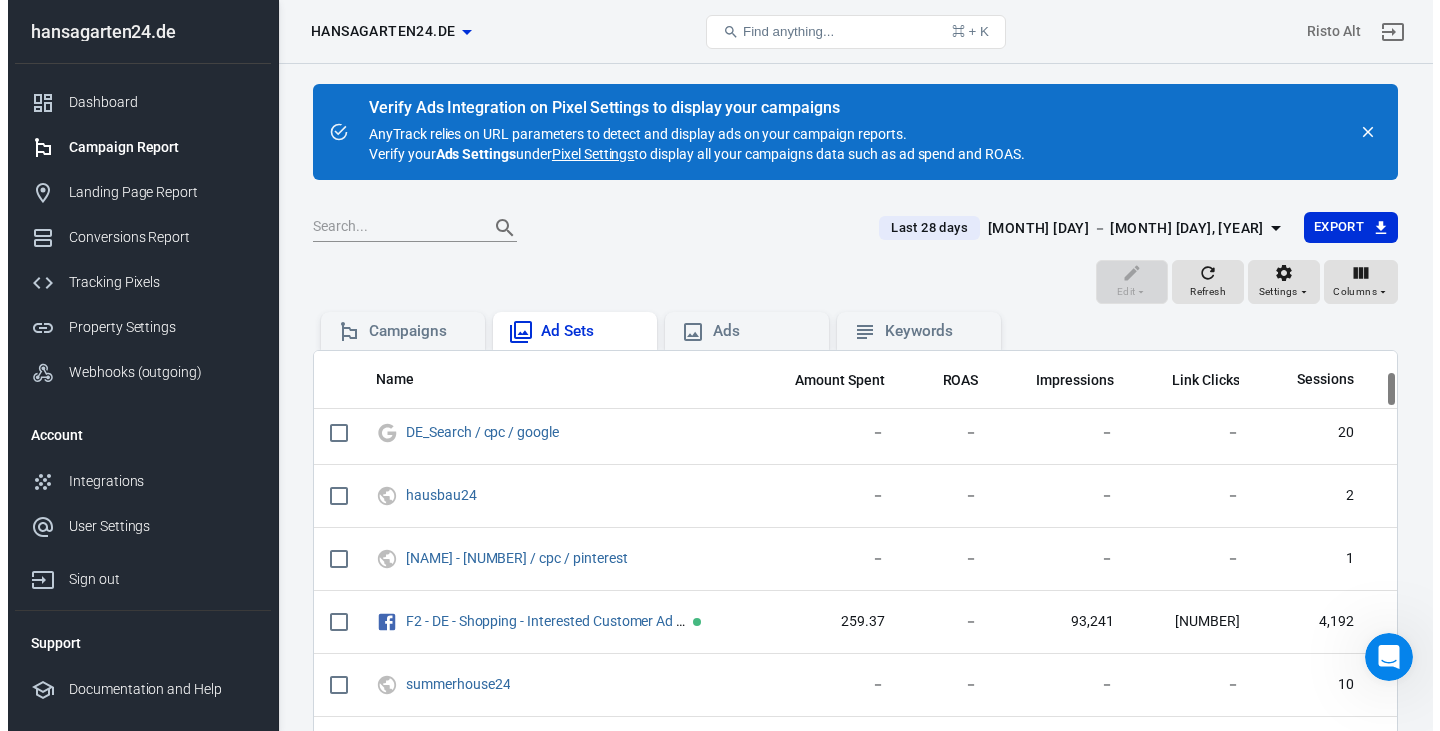 scroll, scrollTop: 274, scrollLeft: 0, axis: vertical 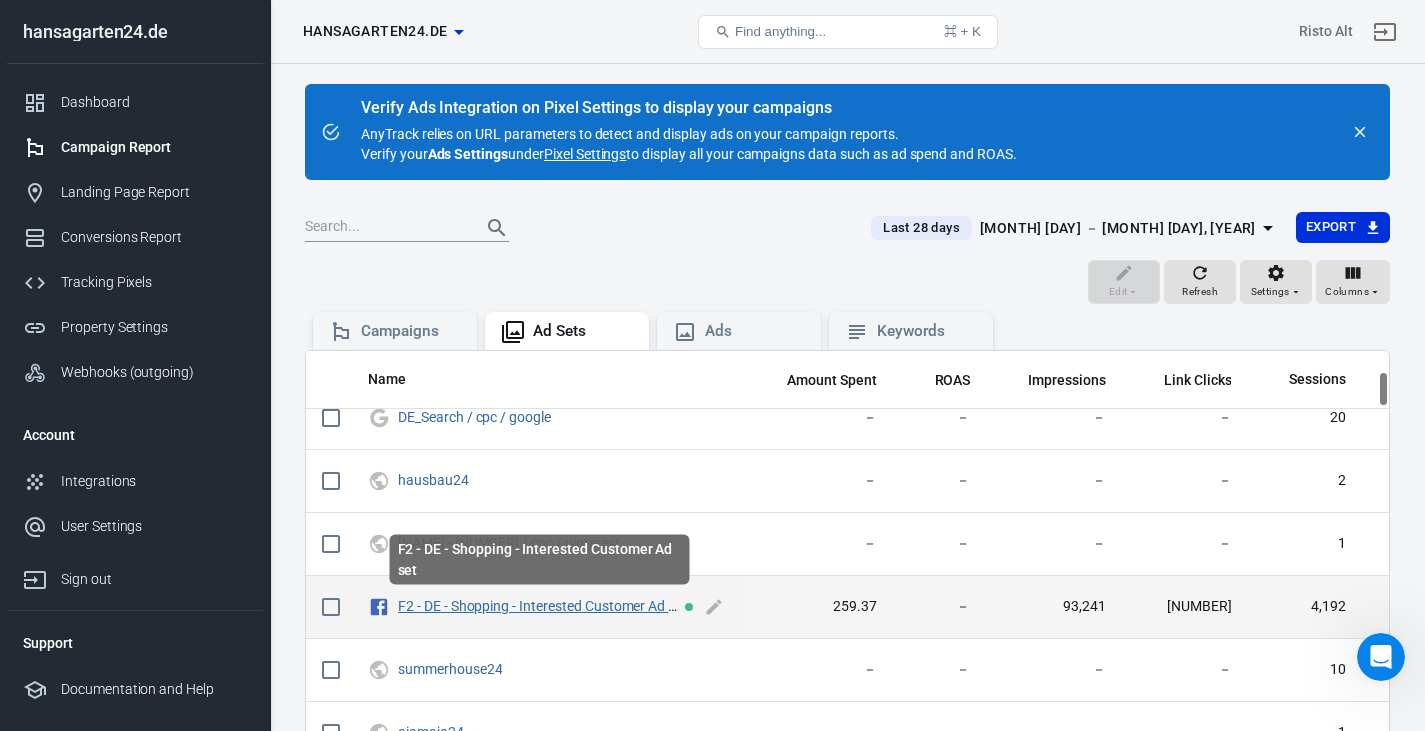 click on "F2 - DE - Shopping - Interested Customer Ad set" at bounding box center (542, 606) 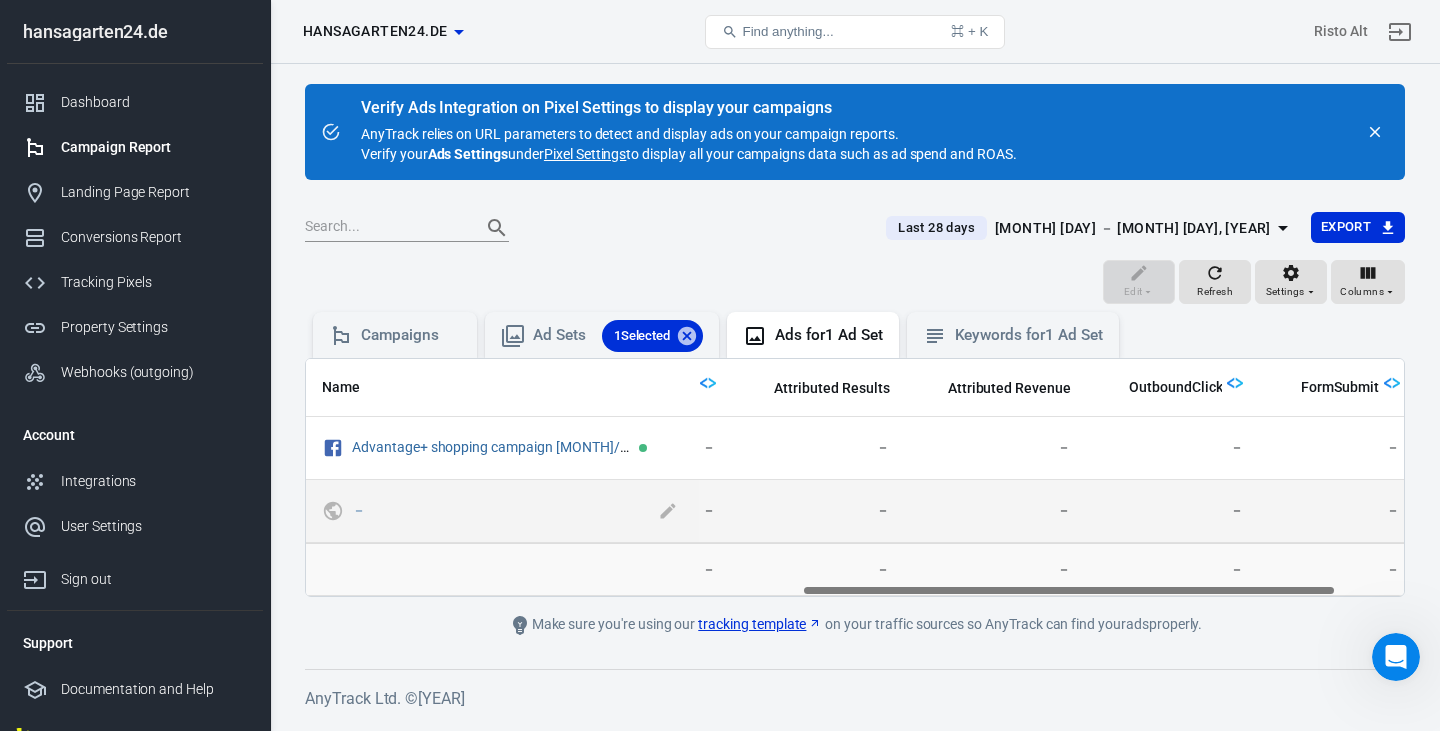 scroll, scrollTop: 0, scrollLeft: 1018, axis: horizontal 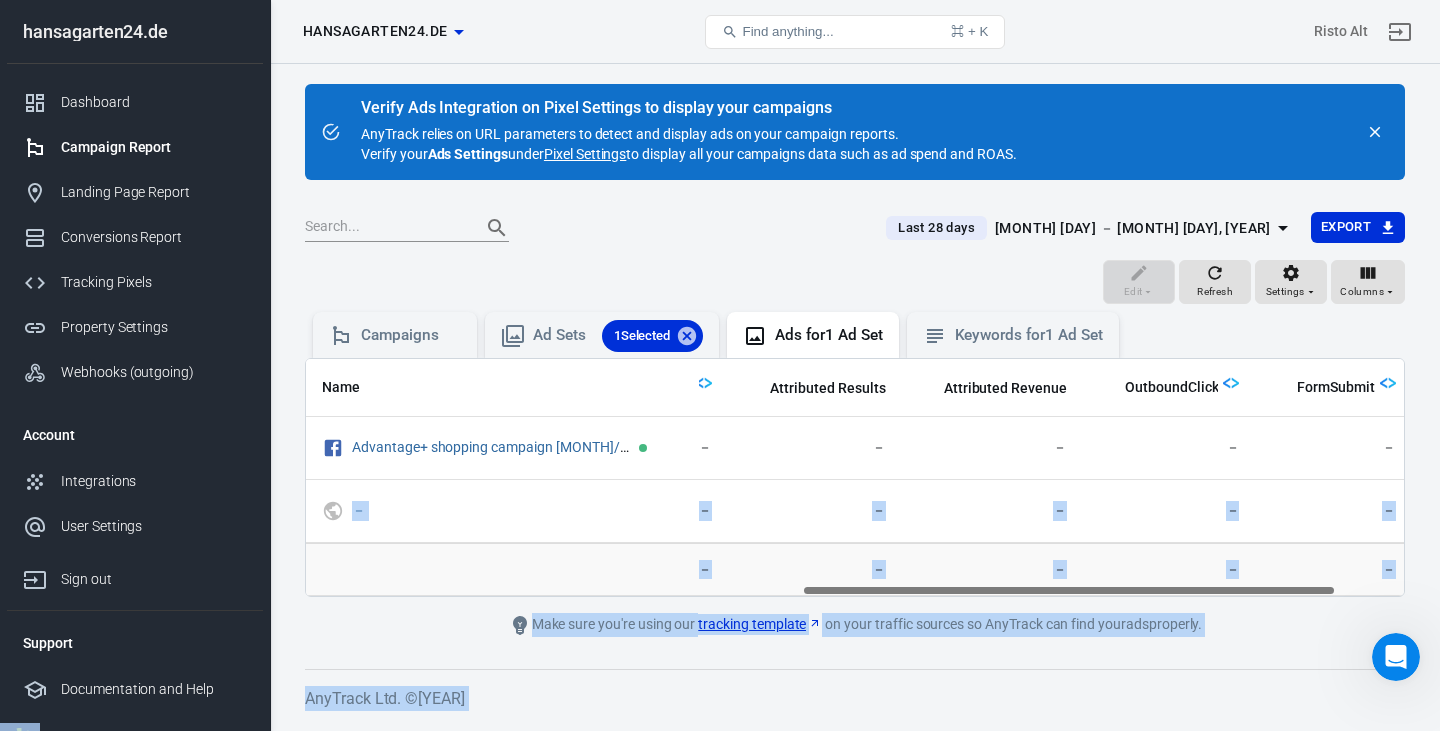 drag, startPoint x: 381, startPoint y: 438, endPoint x: 286, endPoint y: 461, distance: 97.74457 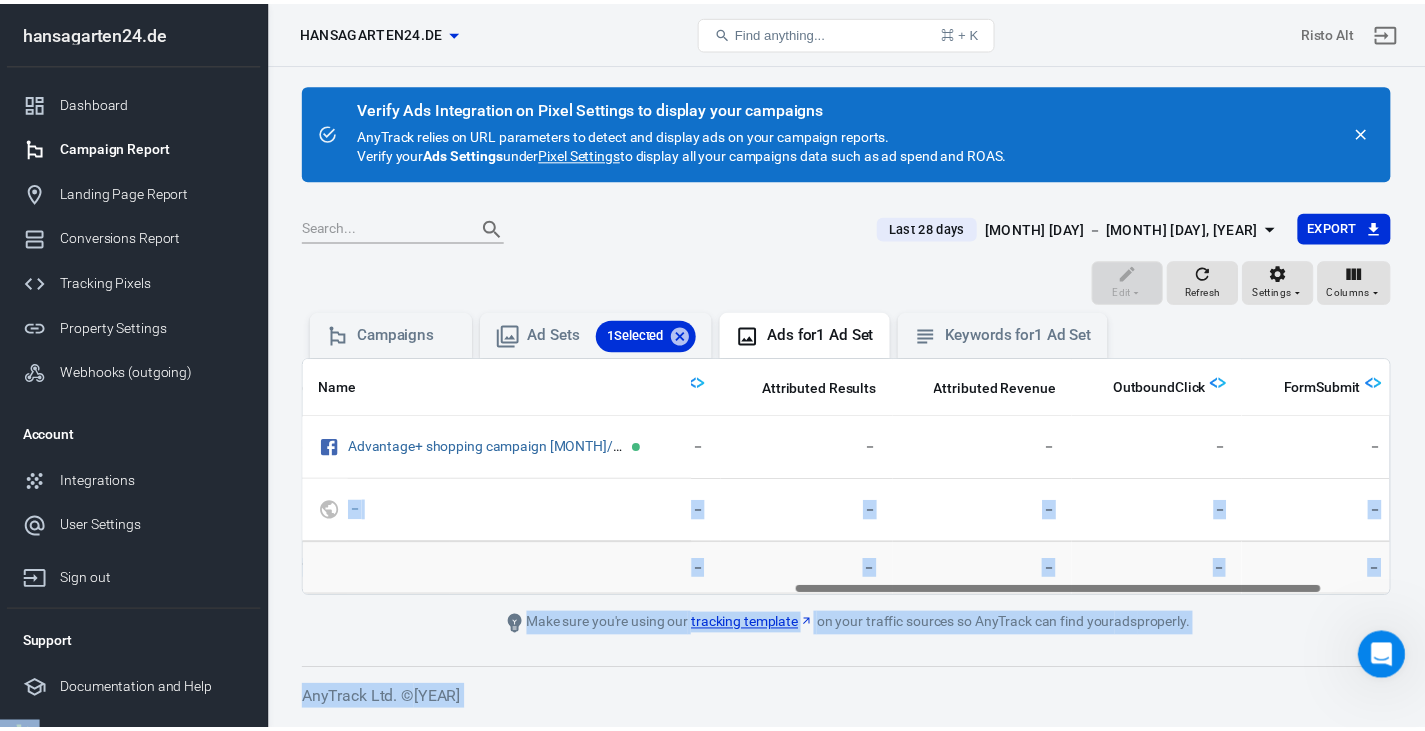 scroll, scrollTop: 0, scrollLeft: 931, axis: horizontal 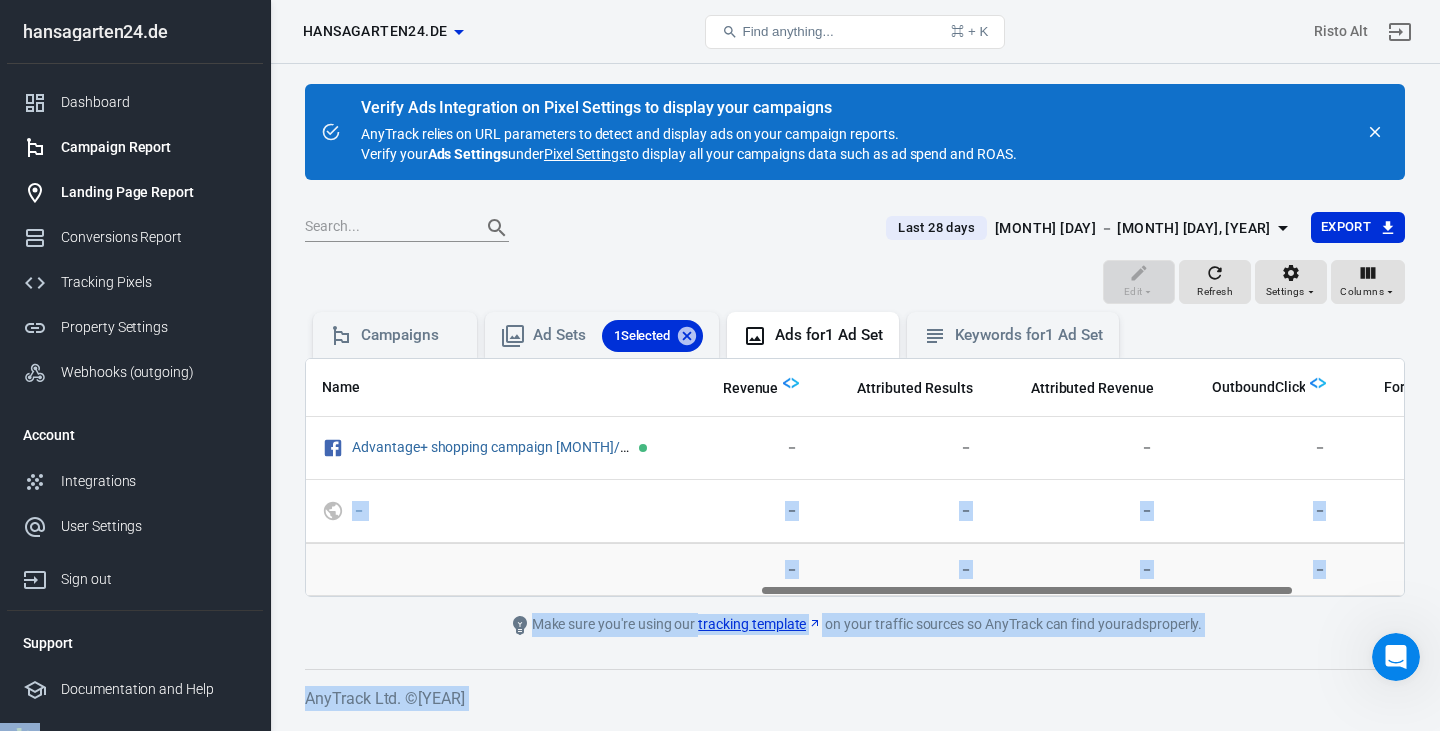 click on "Landing Page Report" at bounding box center [135, 192] 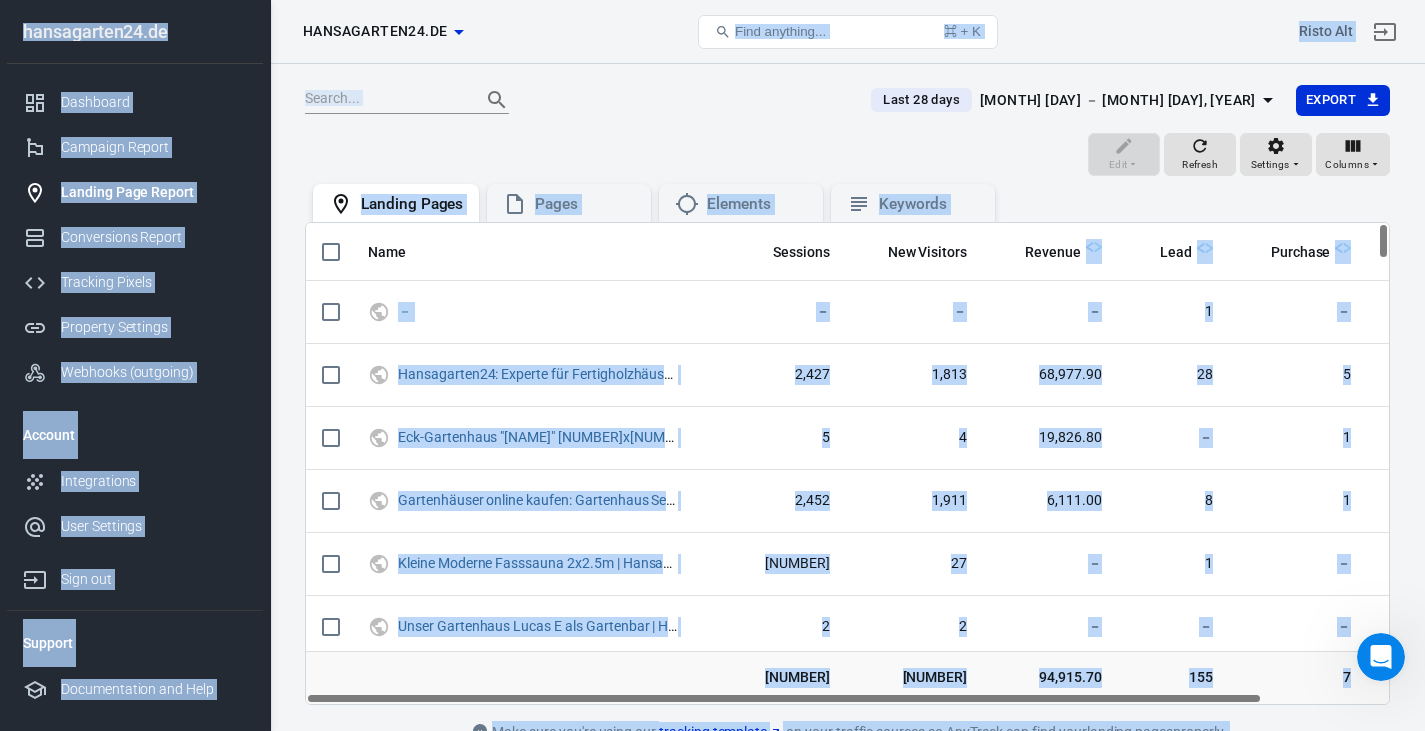 click on "hansagarten24.de" at bounding box center [383, 31] 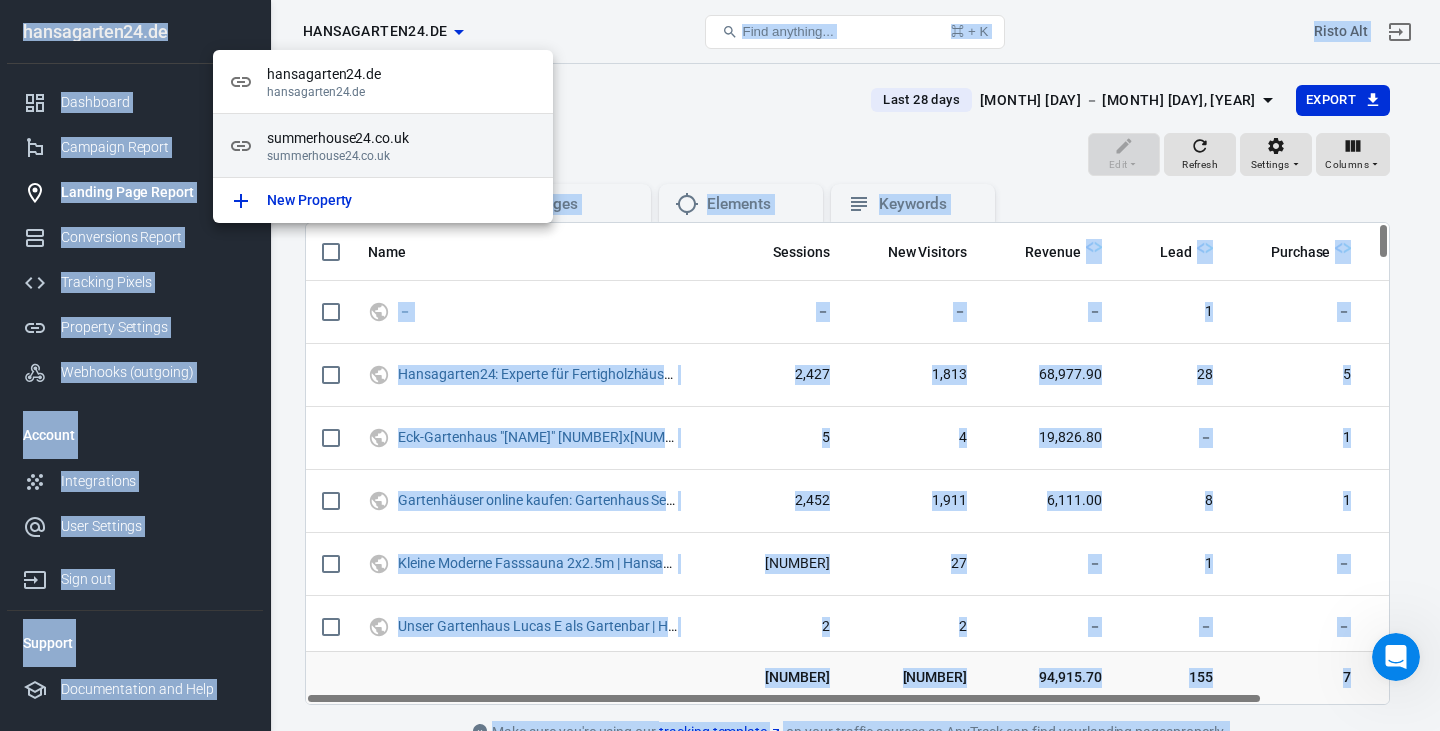 click on "summerhouse24.co.uk" at bounding box center (402, 156) 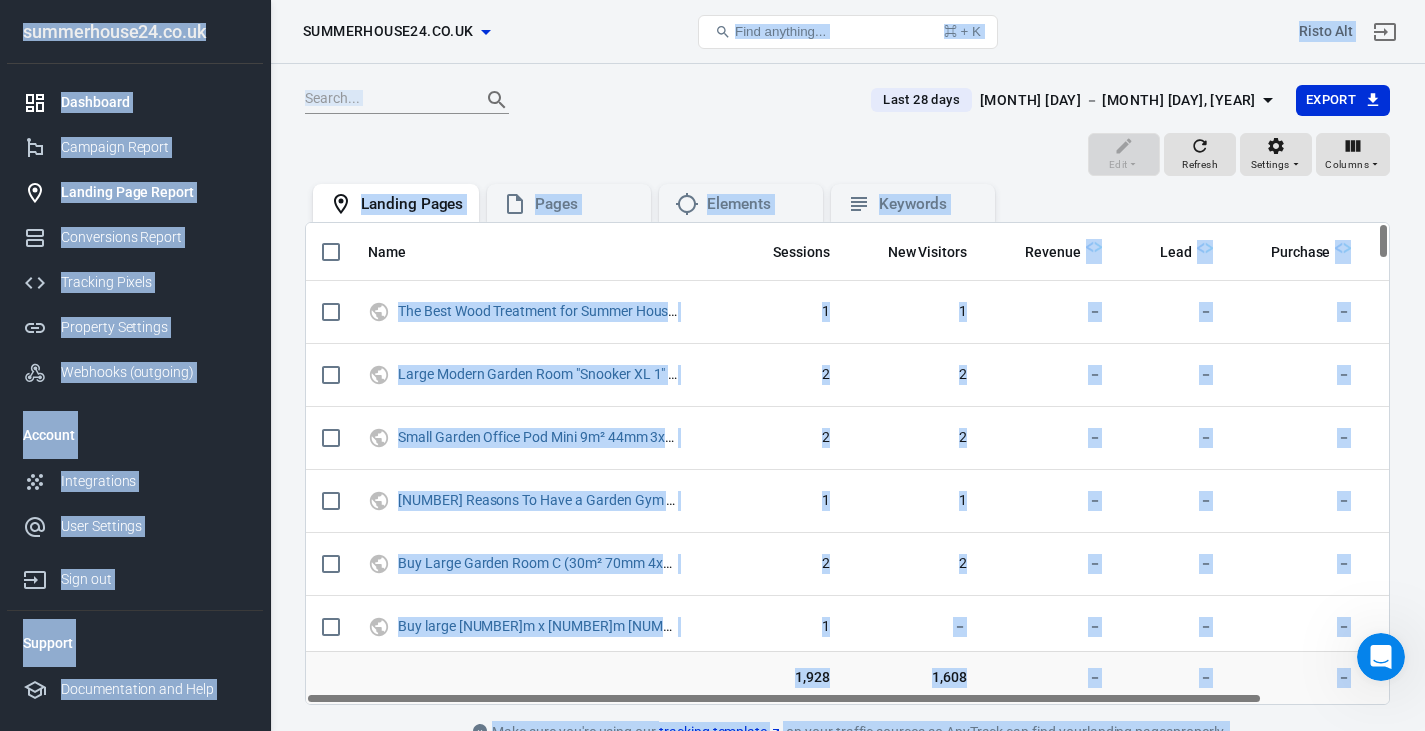 click on "Dashboard" at bounding box center (154, 102) 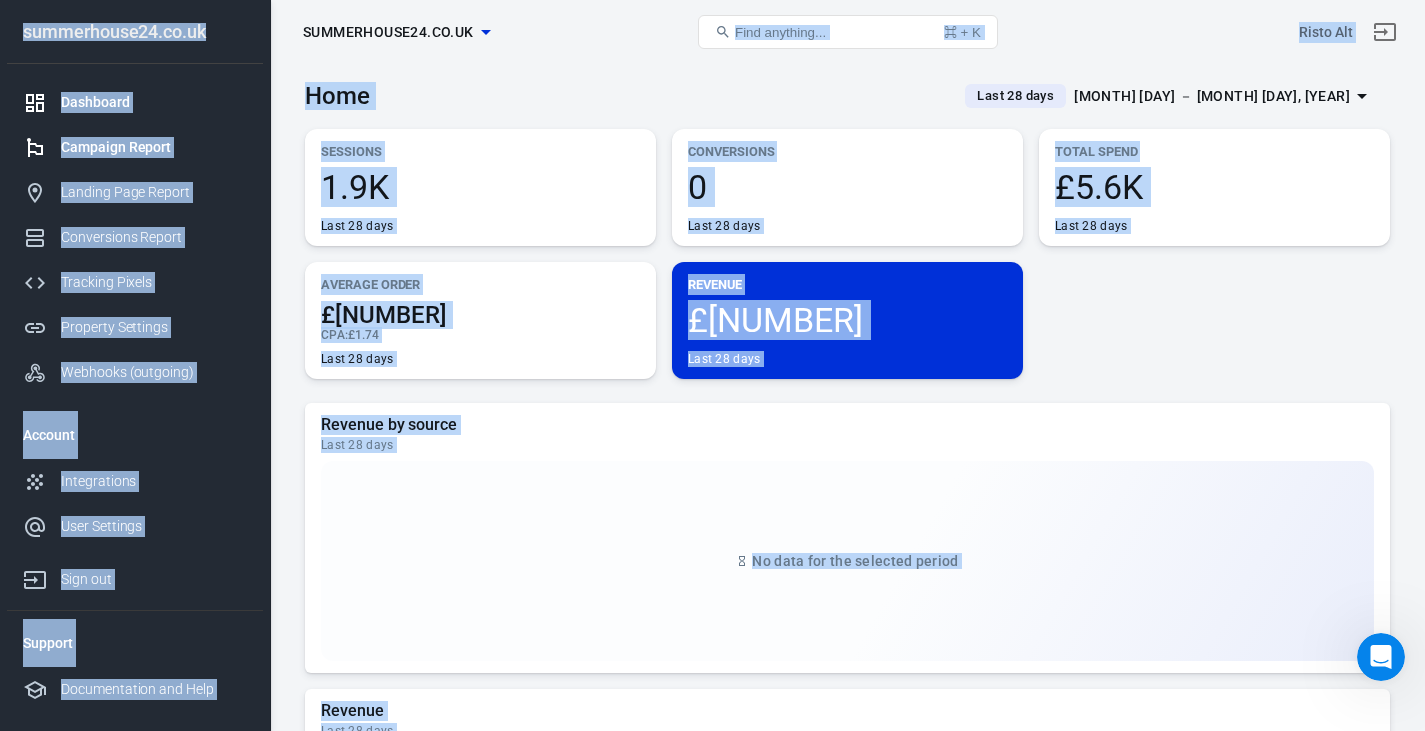 click on "Campaign Report" at bounding box center [154, 147] 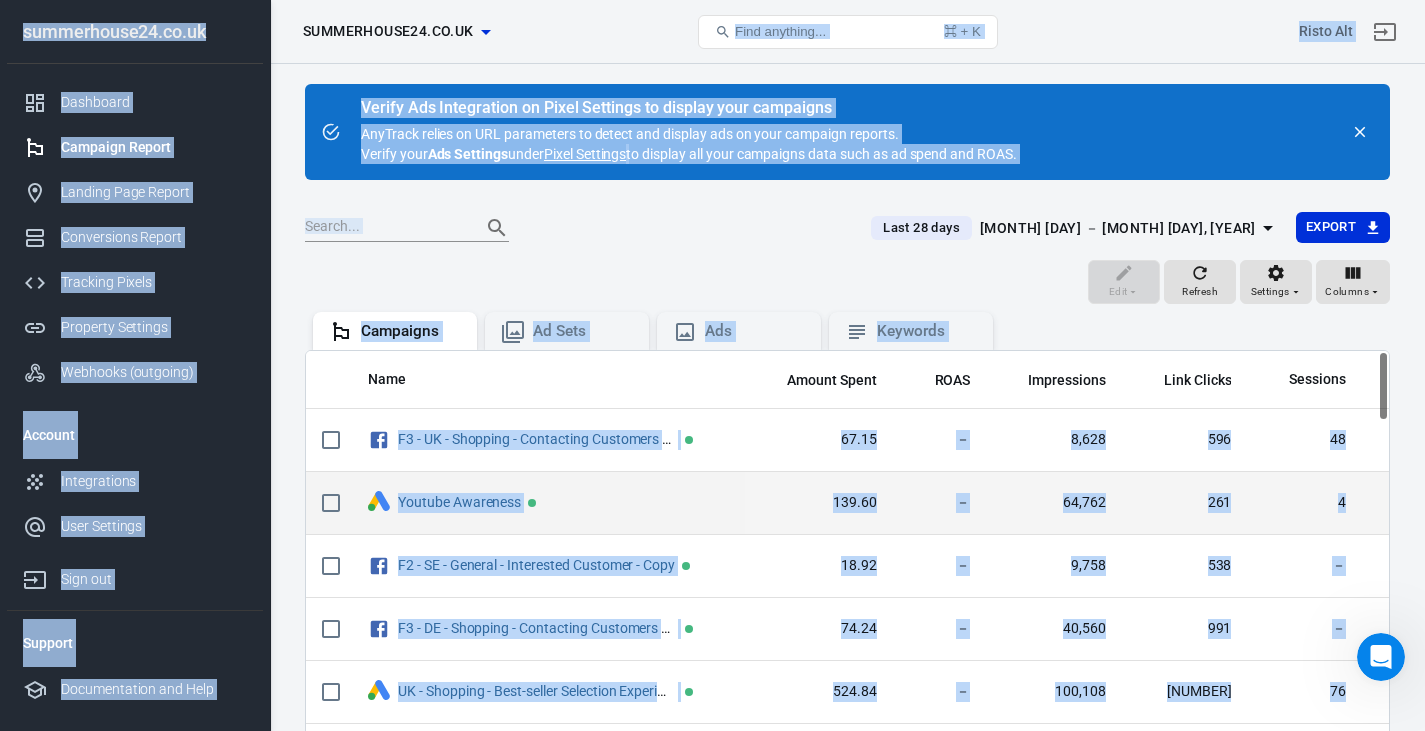 click on "139.60" at bounding box center (819, 503) 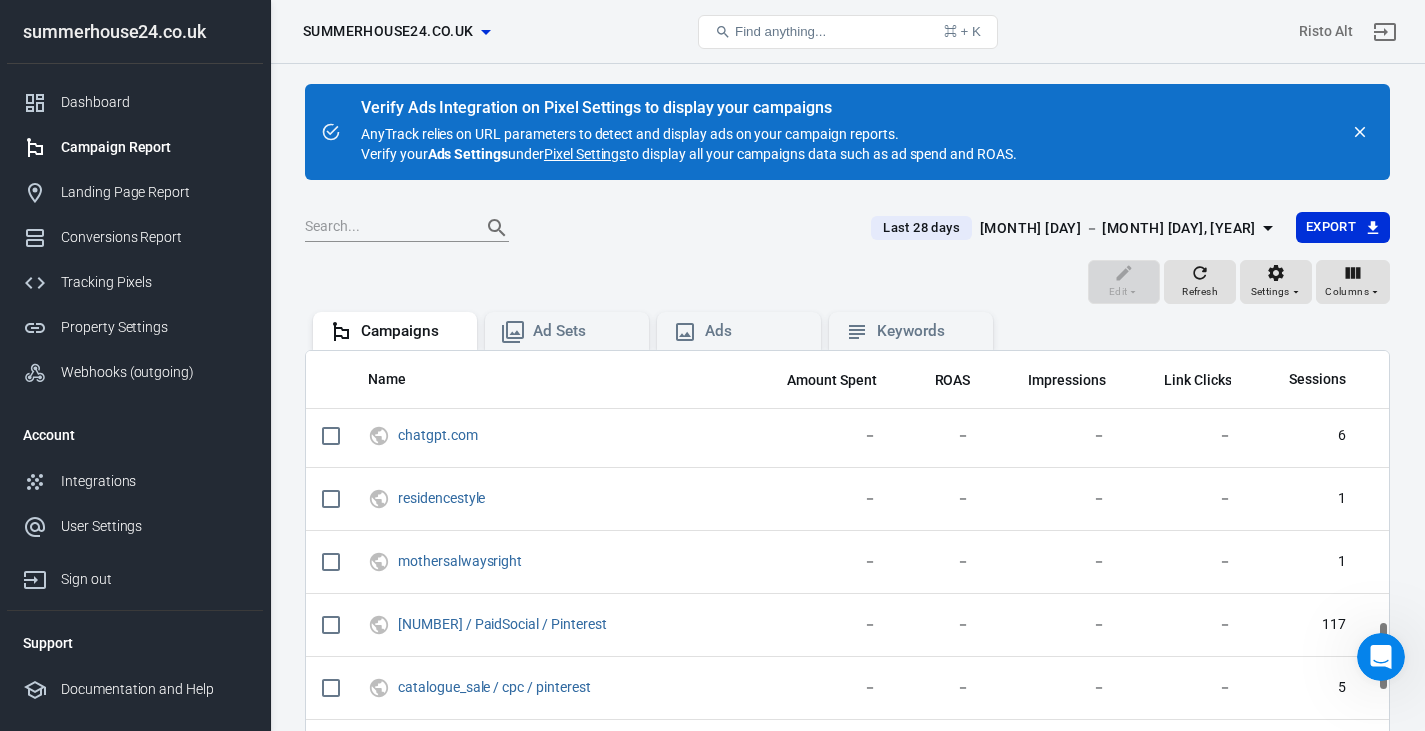 scroll, scrollTop: 1832, scrollLeft: 0, axis: vertical 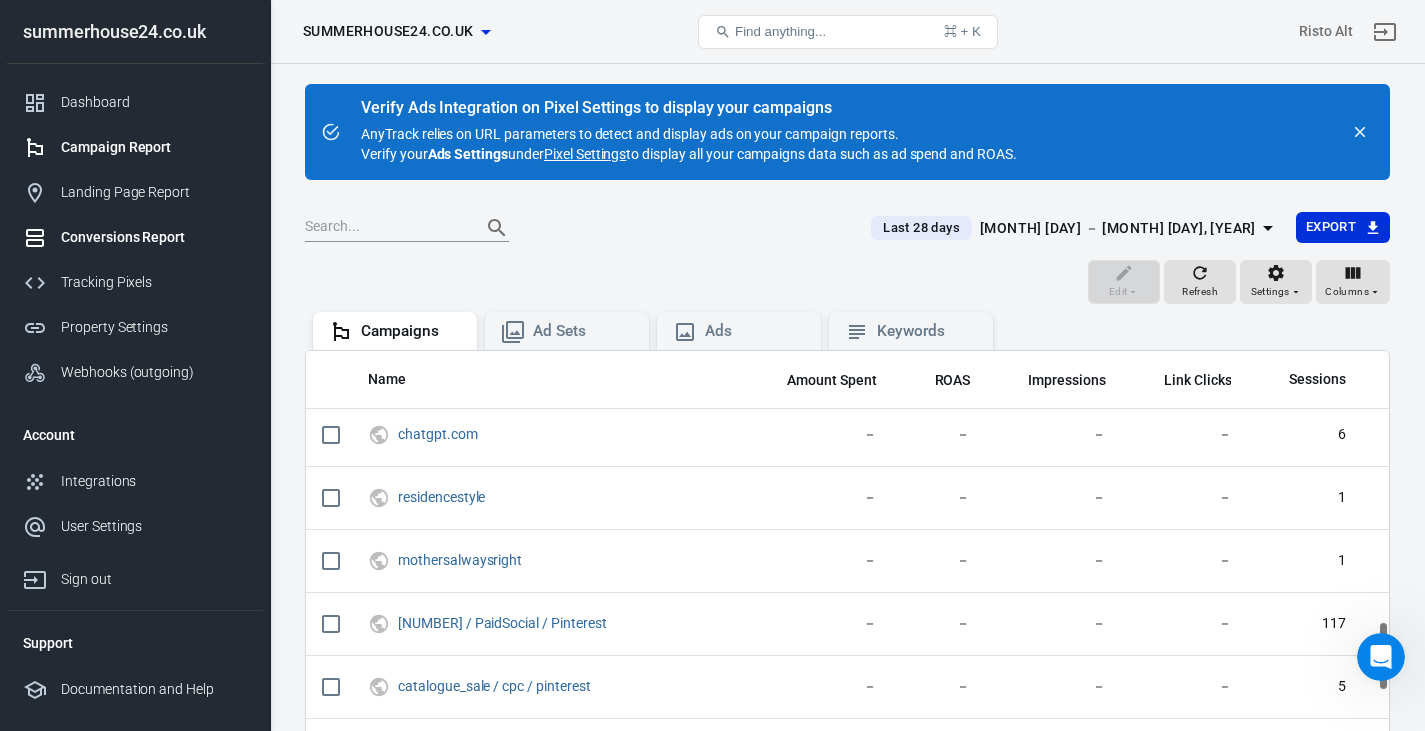click on "Conversions Report" at bounding box center [154, 237] 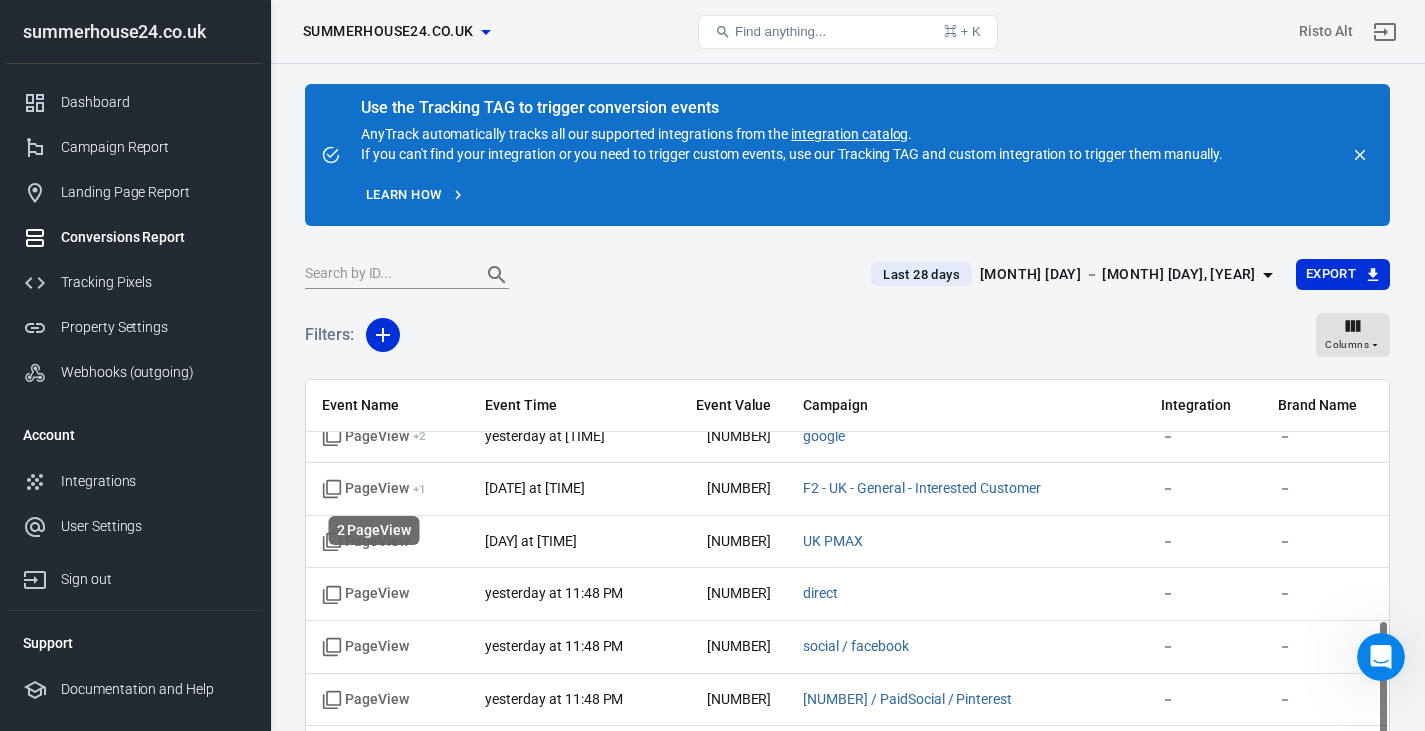 scroll, scrollTop: 736, scrollLeft: 0, axis: vertical 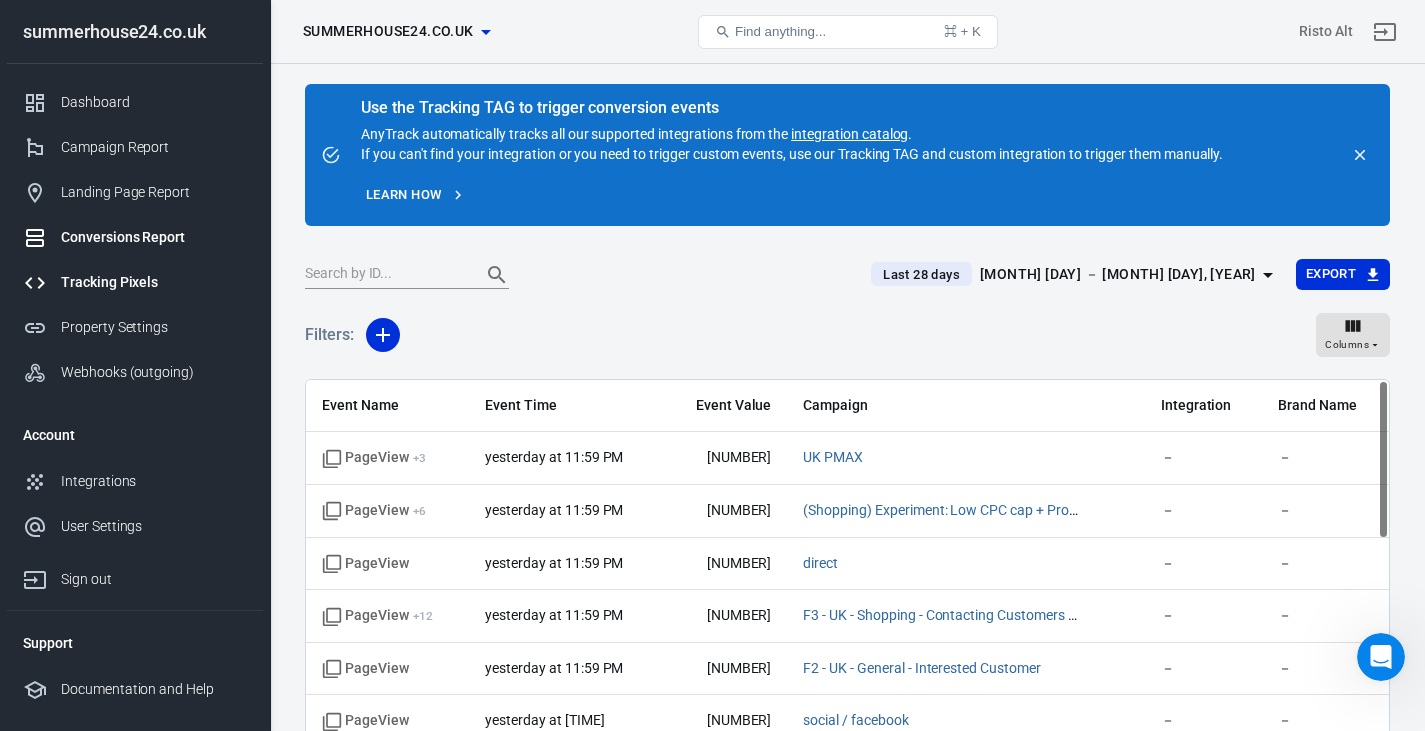 click on "Tracking Pixels" at bounding box center (135, 282) 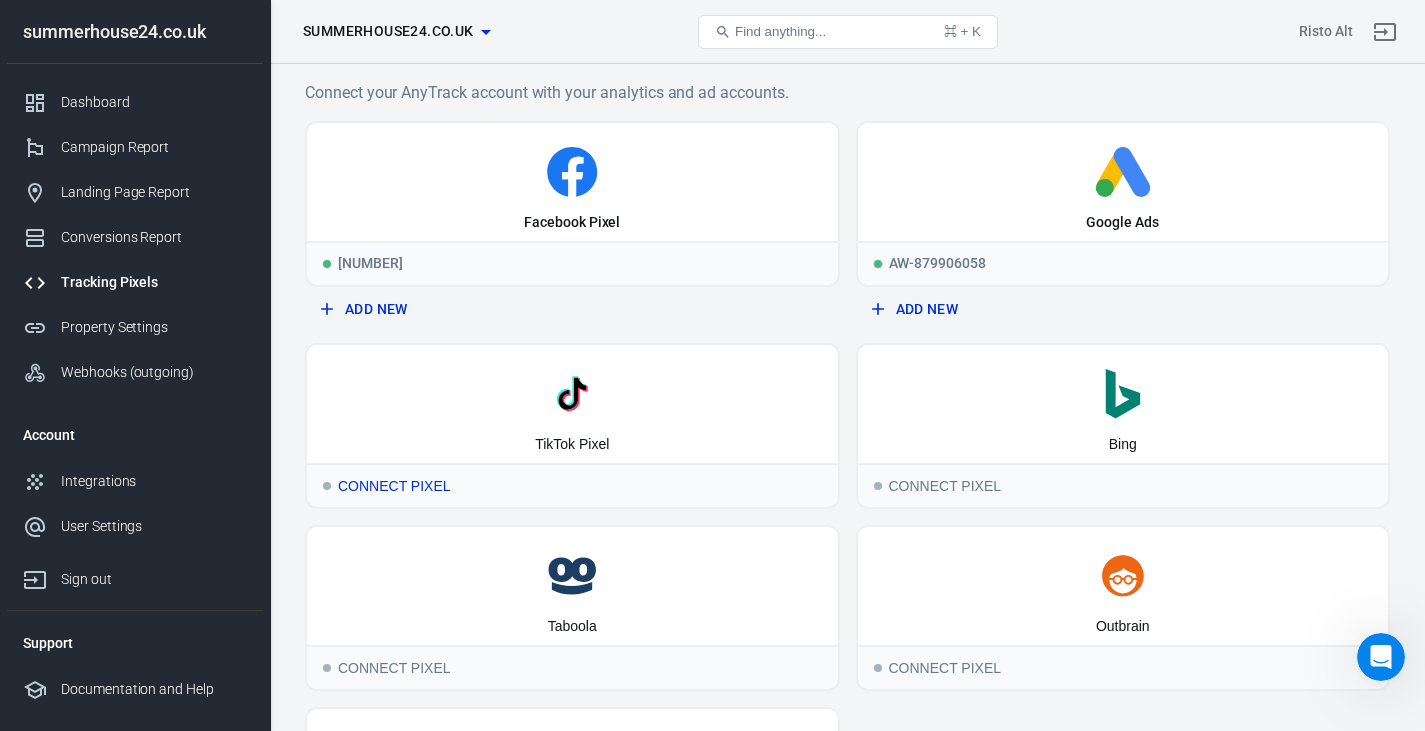 scroll, scrollTop: 0, scrollLeft: 0, axis: both 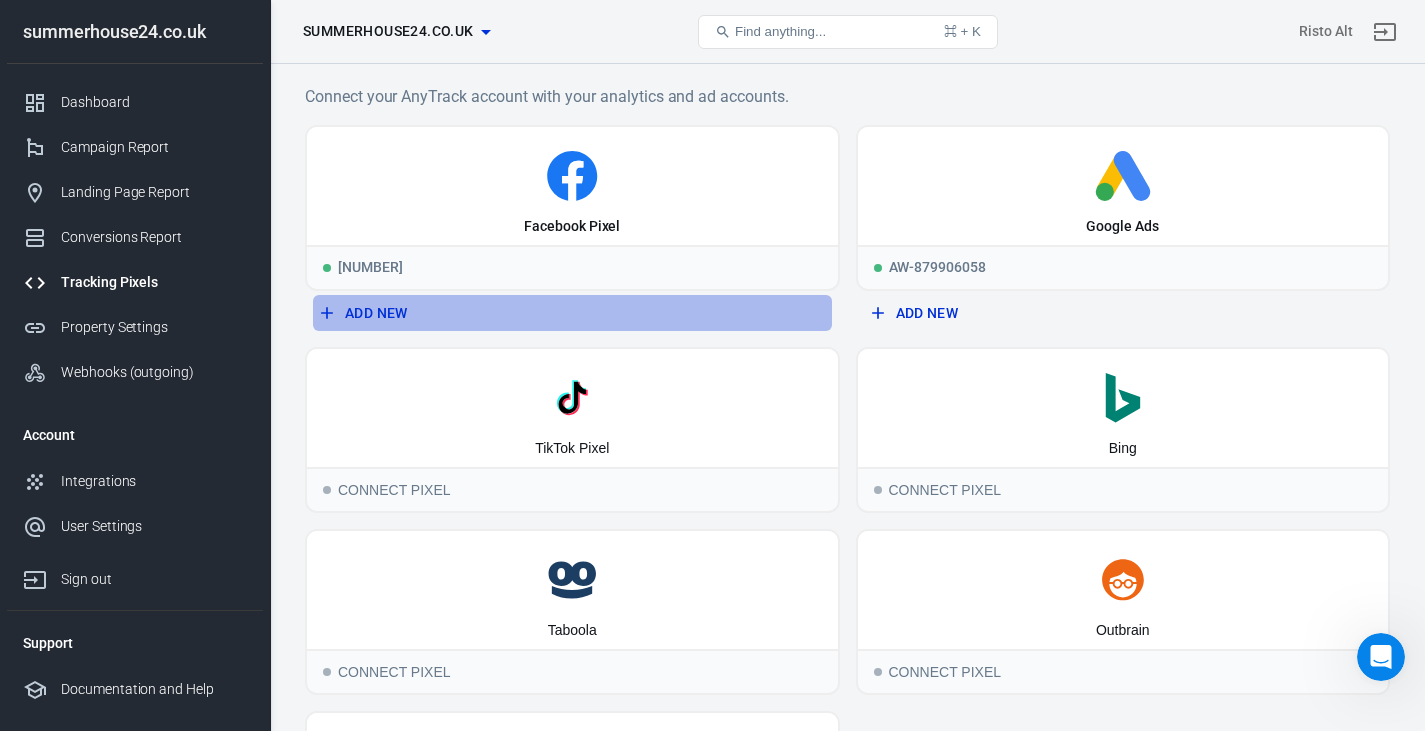 click on "Add New" at bounding box center (572, 313) 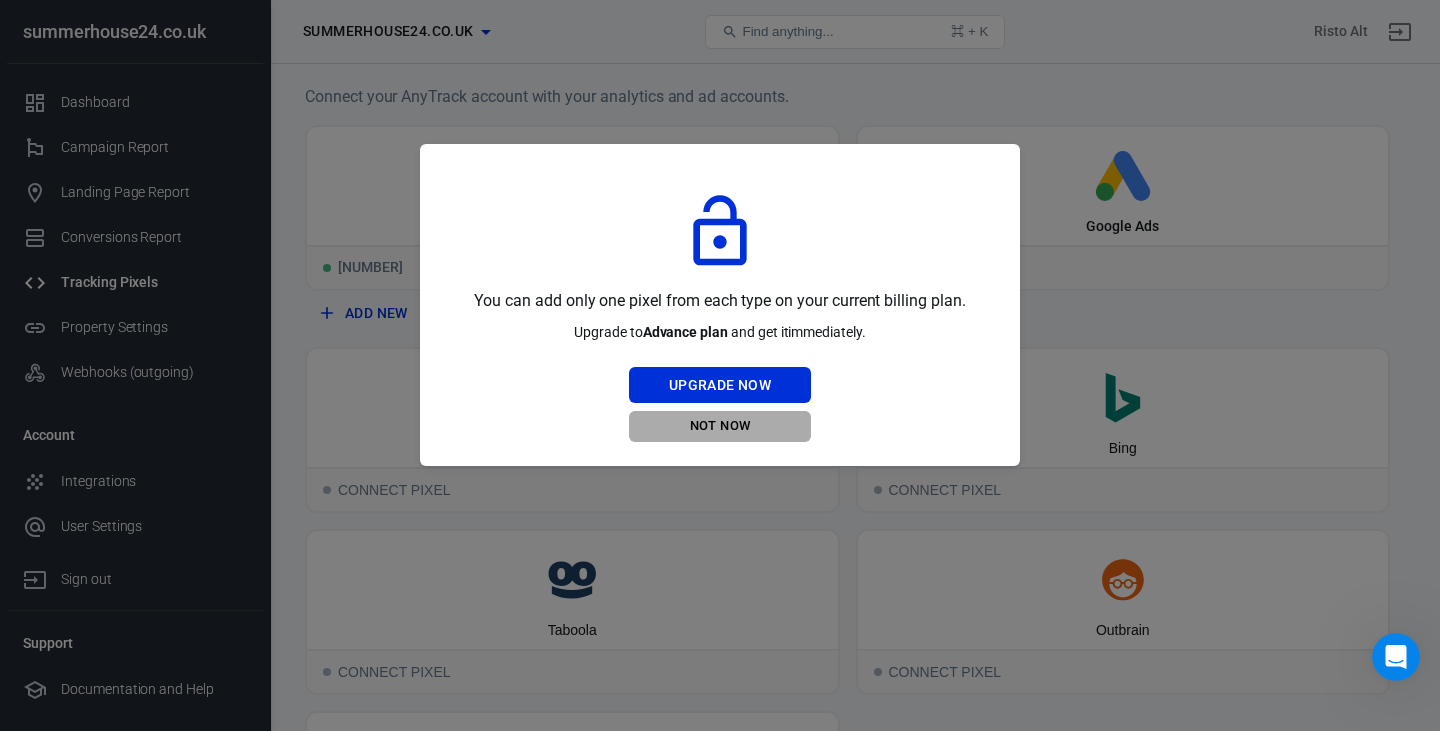click on "Not Now" at bounding box center [720, 426] 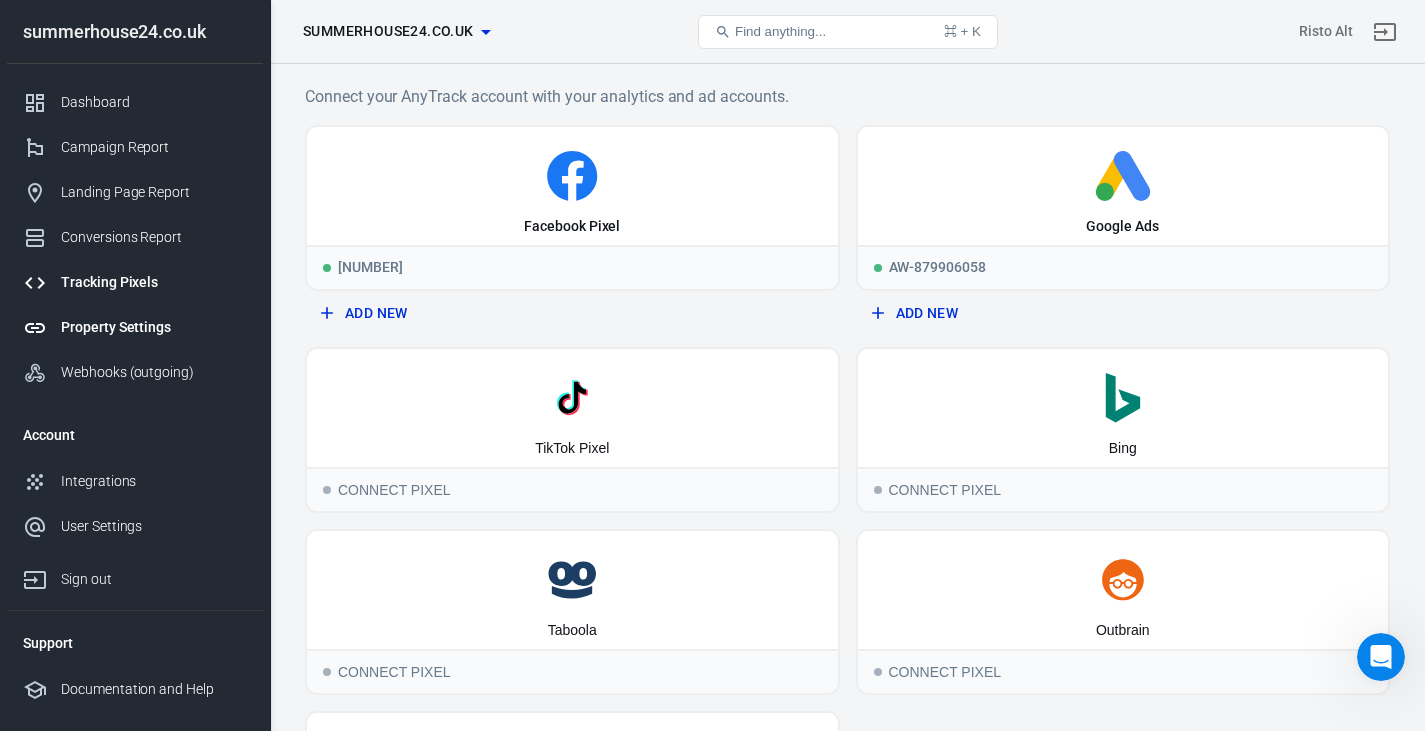 click on "Property Settings" at bounding box center [135, 327] 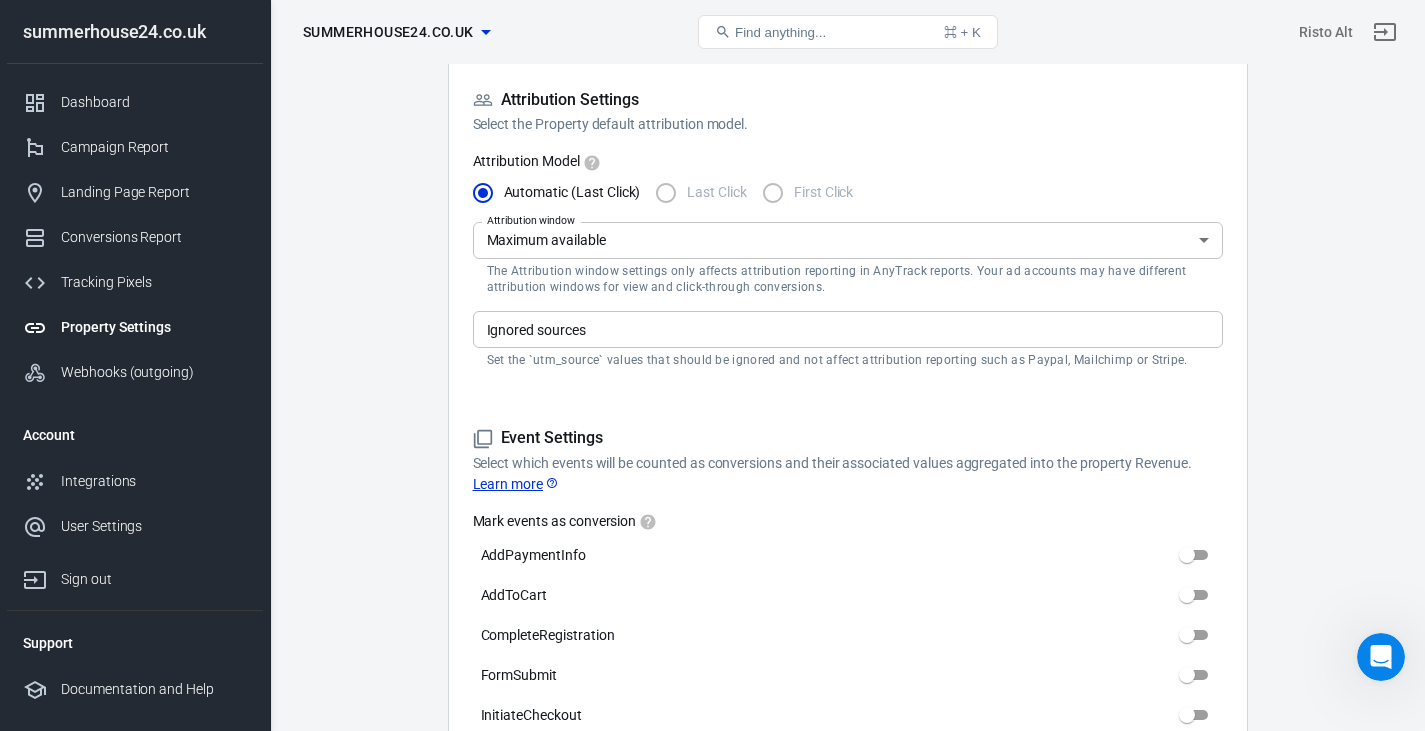scroll, scrollTop: 571, scrollLeft: 0, axis: vertical 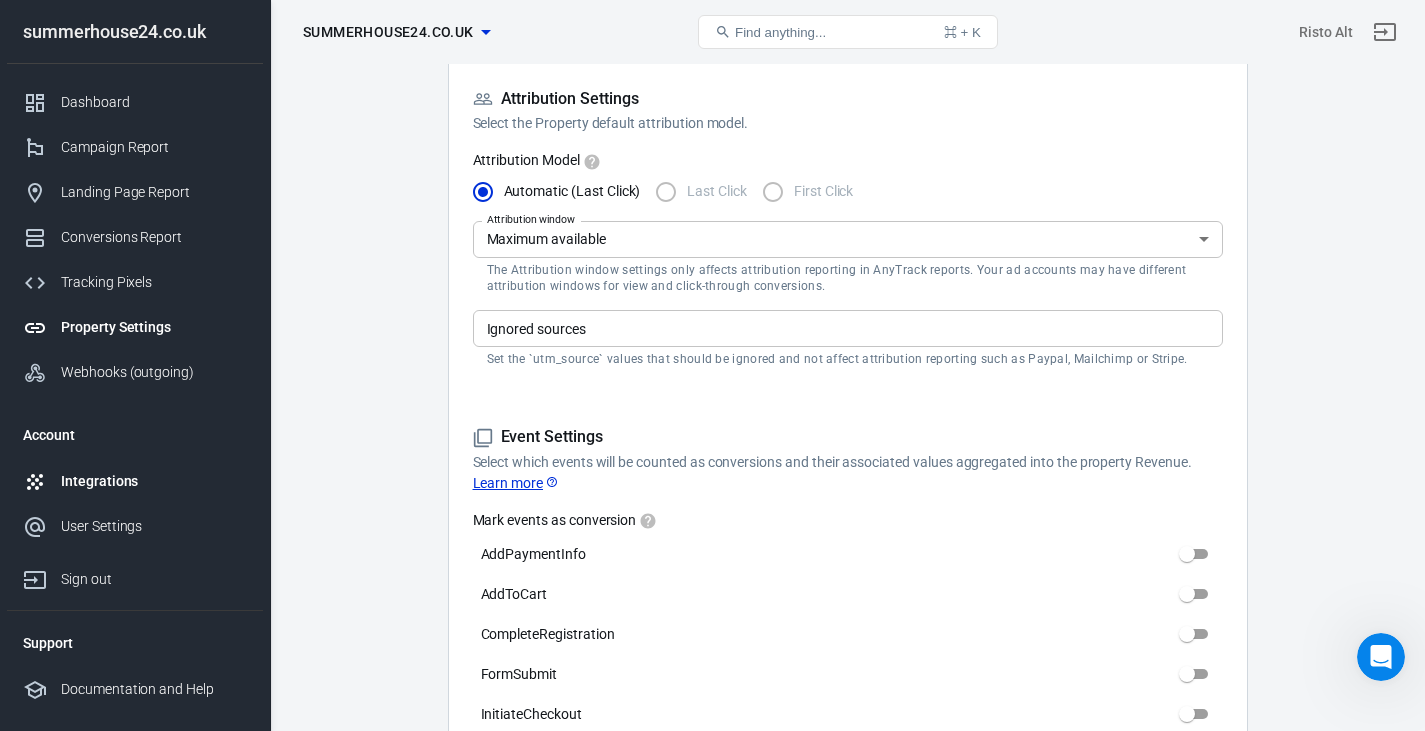 click on "Integrations" at bounding box center [154, 481] 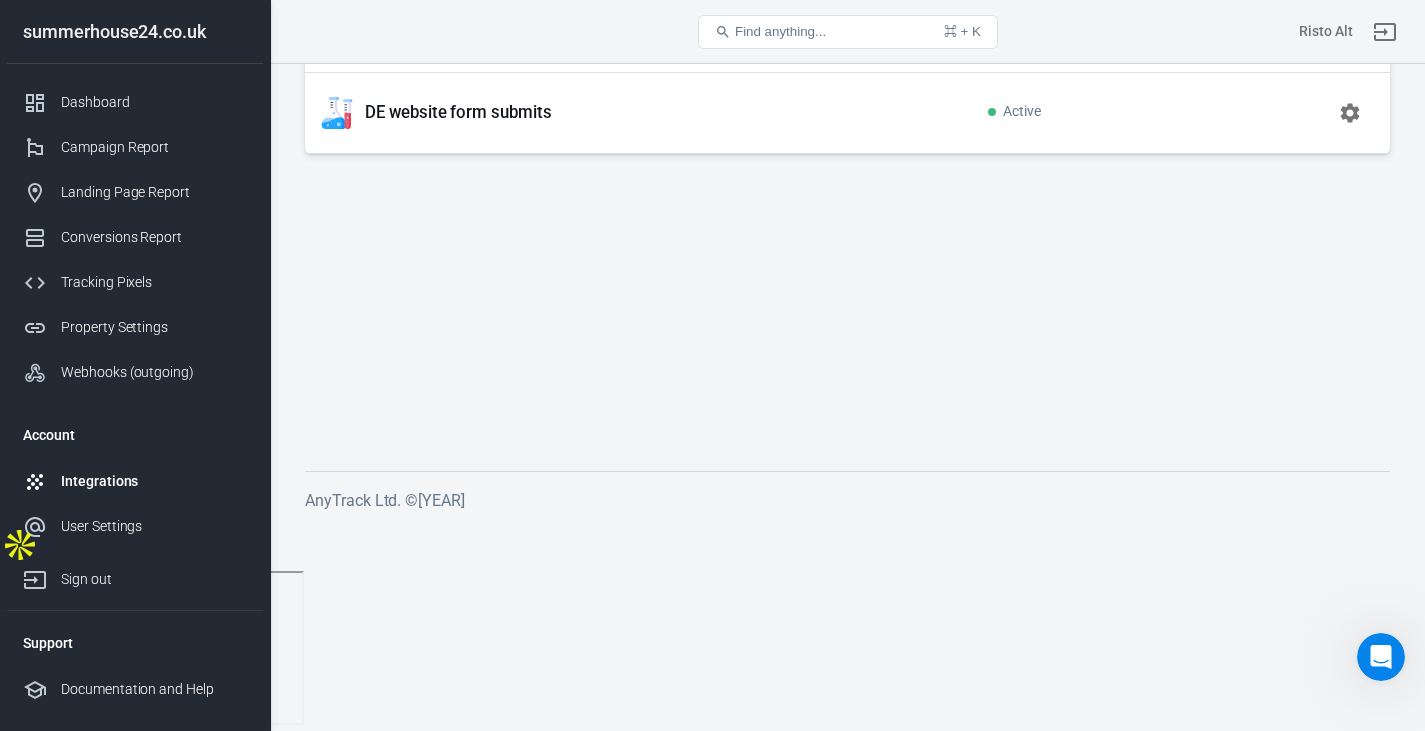 scroll, scrollTop: 0, scrollLeft: 0, axis: both 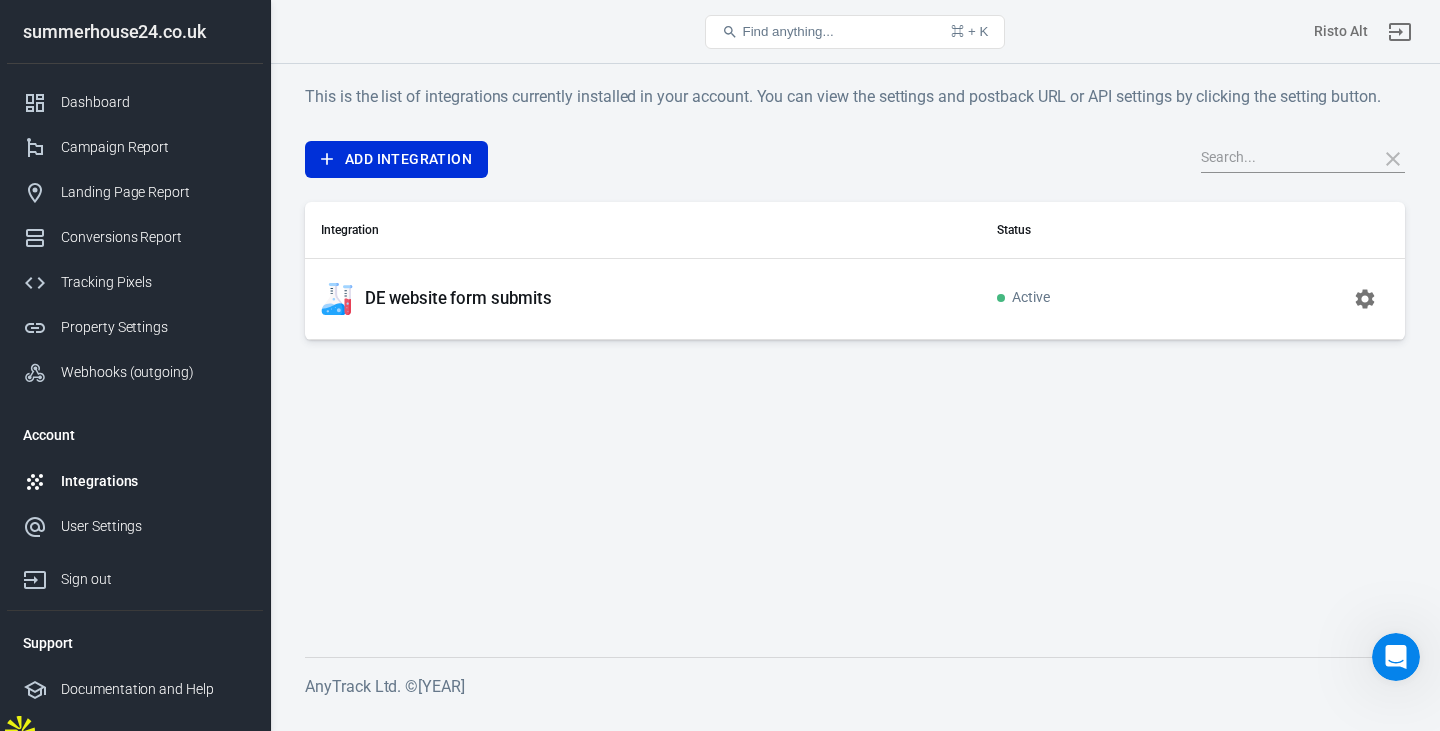 click on "DE website form submits" at bounding box center (458, 298) 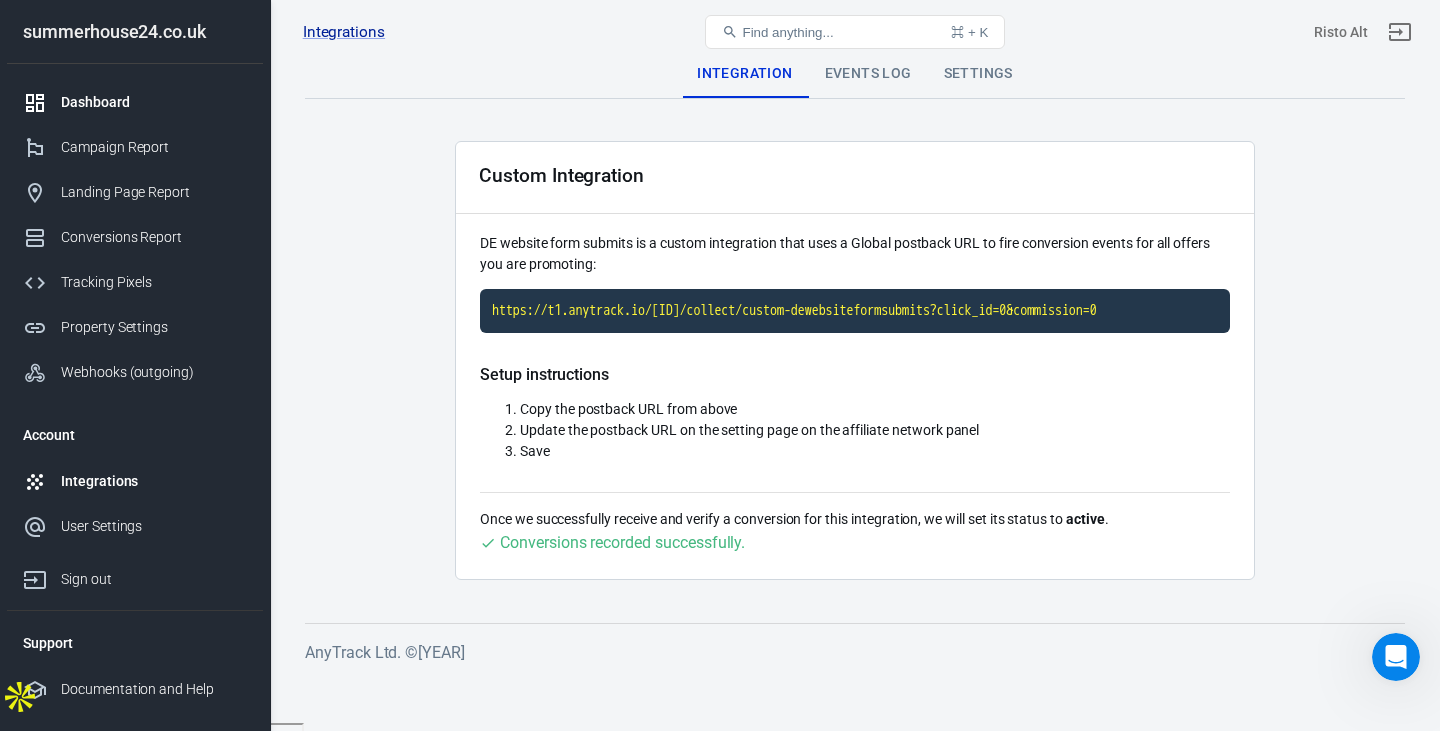 click on "Dashboard" at bounding box center (154, 102) 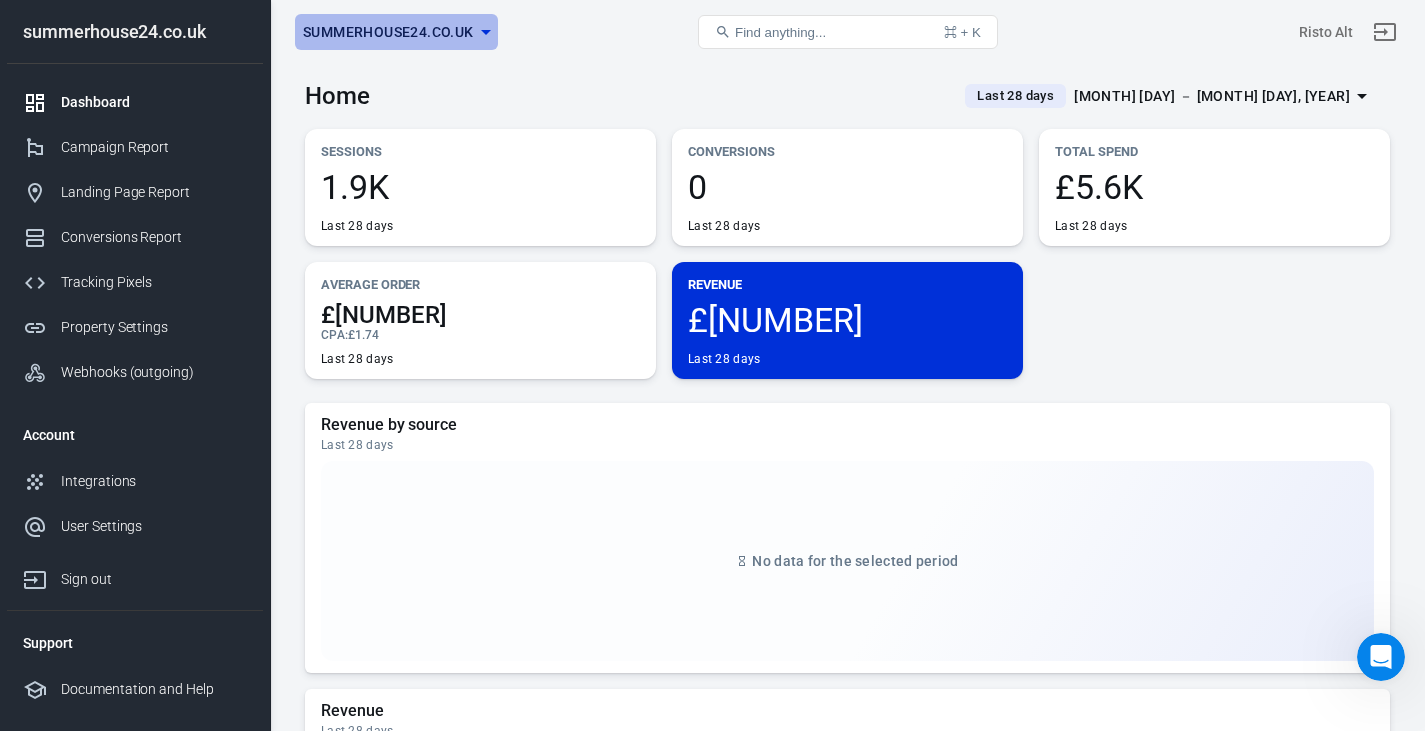 click on "summerhouse24.co.uk" at bounding box center (388, 32) 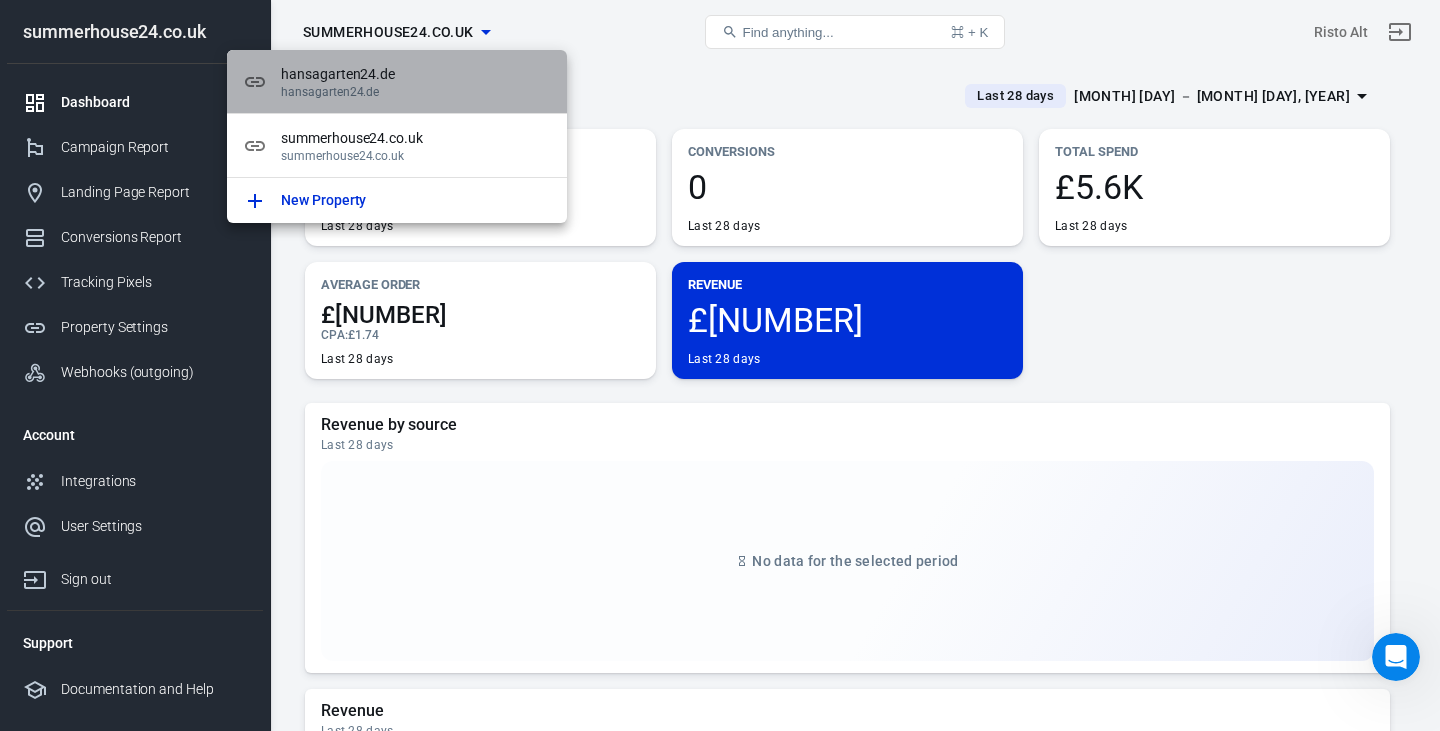 click on "hansagarten24.de" at bounding box center [416, 92] 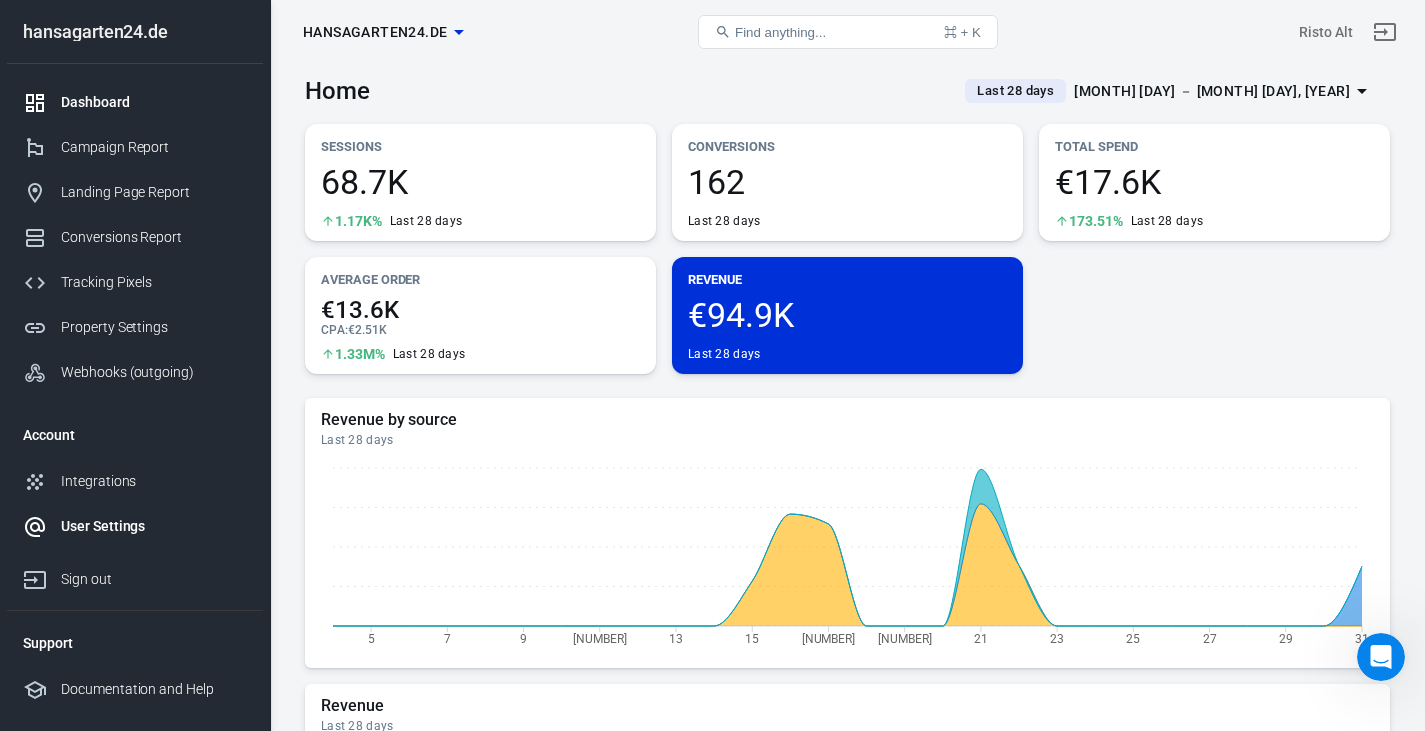 scroll, scrollTop: 0, scrollLeft: 0, axis: both 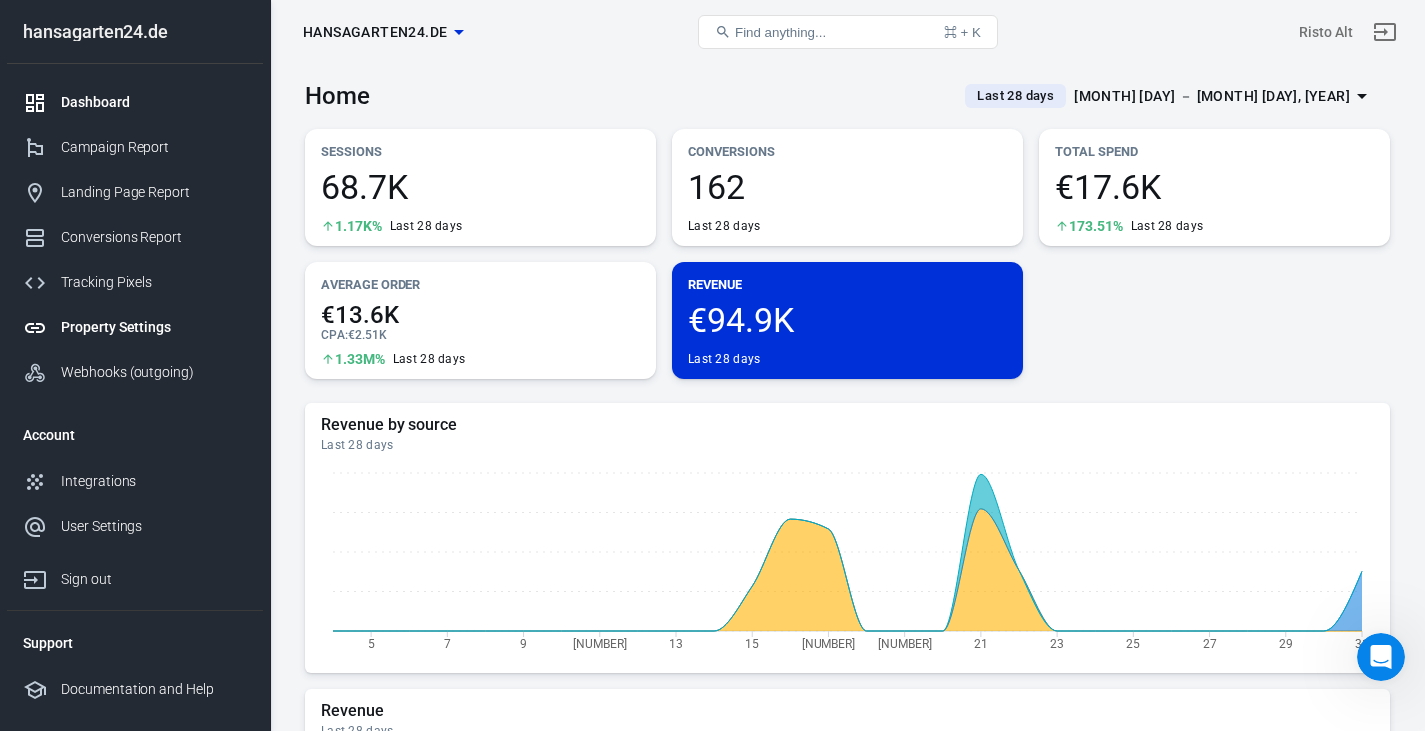 click on "Property Settings" at bounding box center [135, 327] 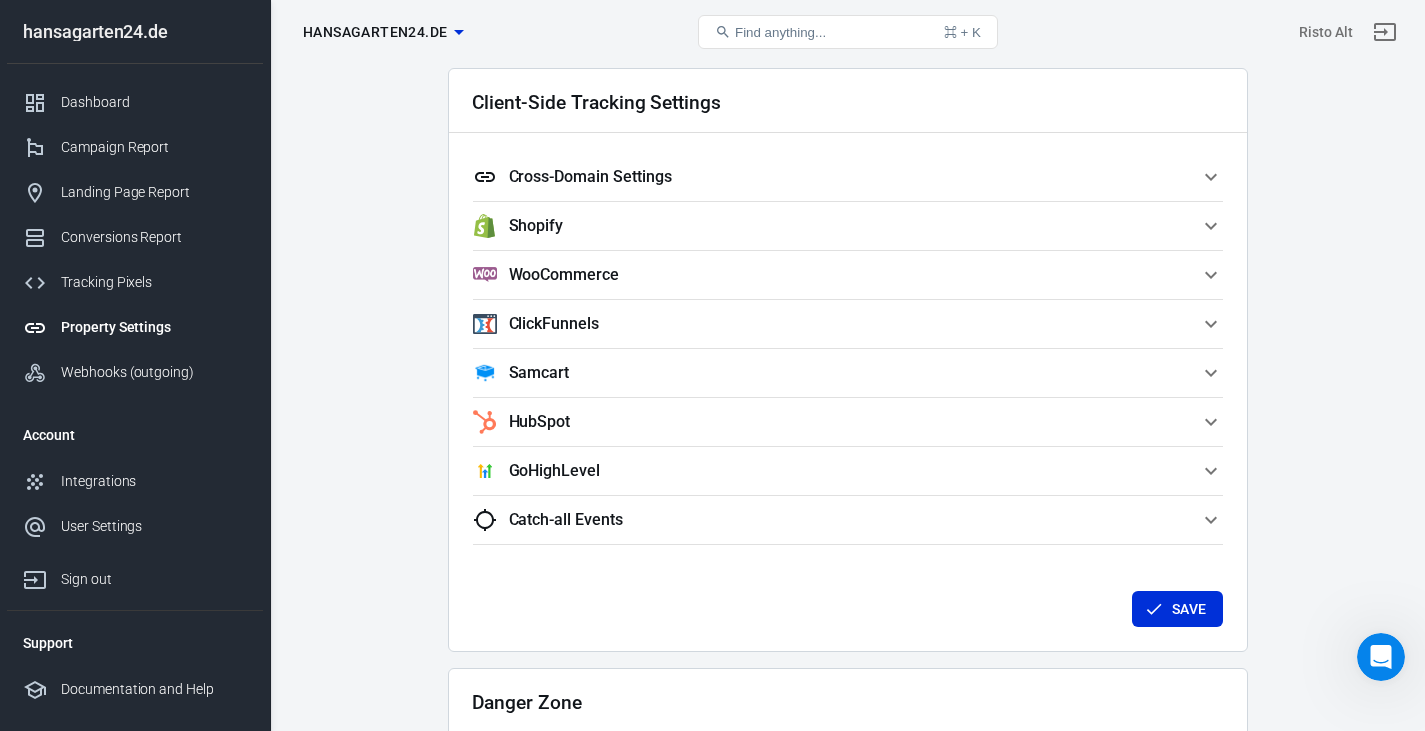 scroll, scrollTop: 1776, scrollLeft: 0, axis: vertical 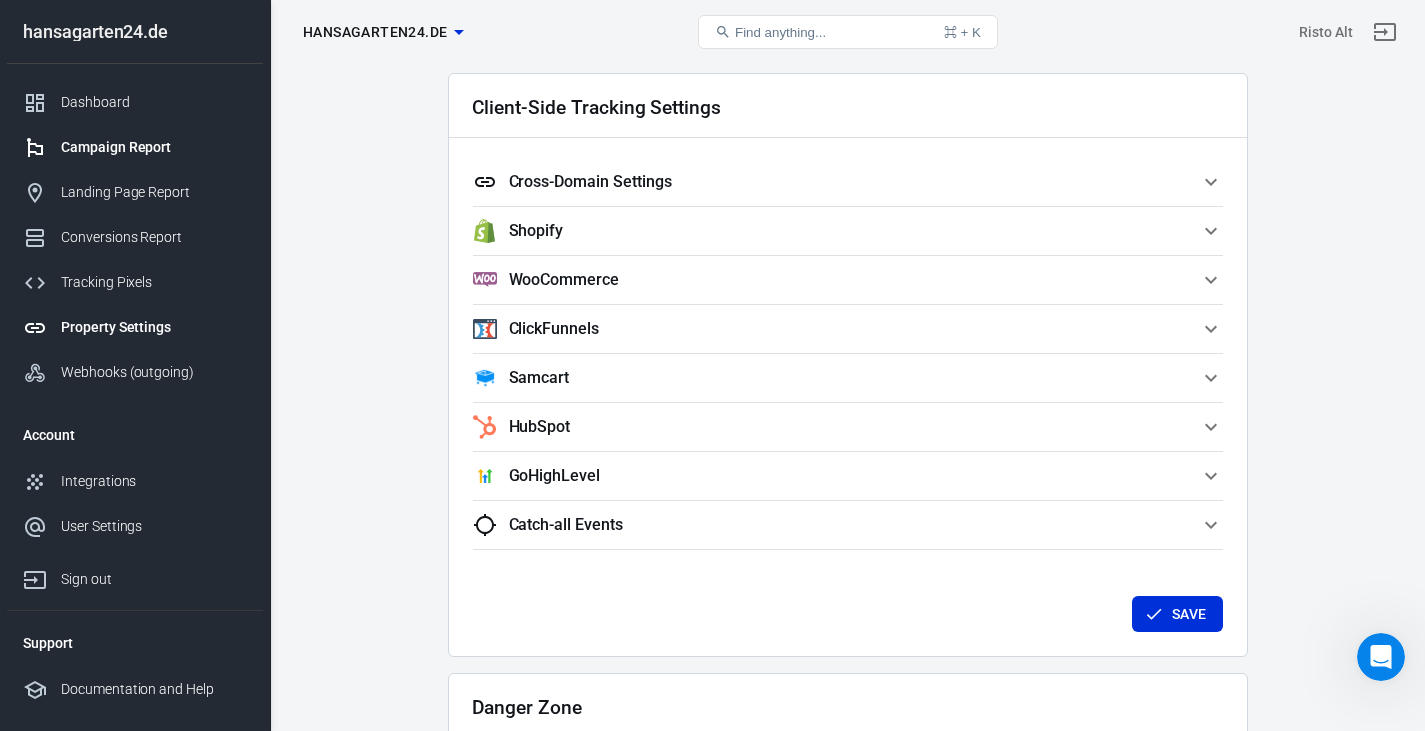 click on "Campaign Report" at bounding box center (154, 147) 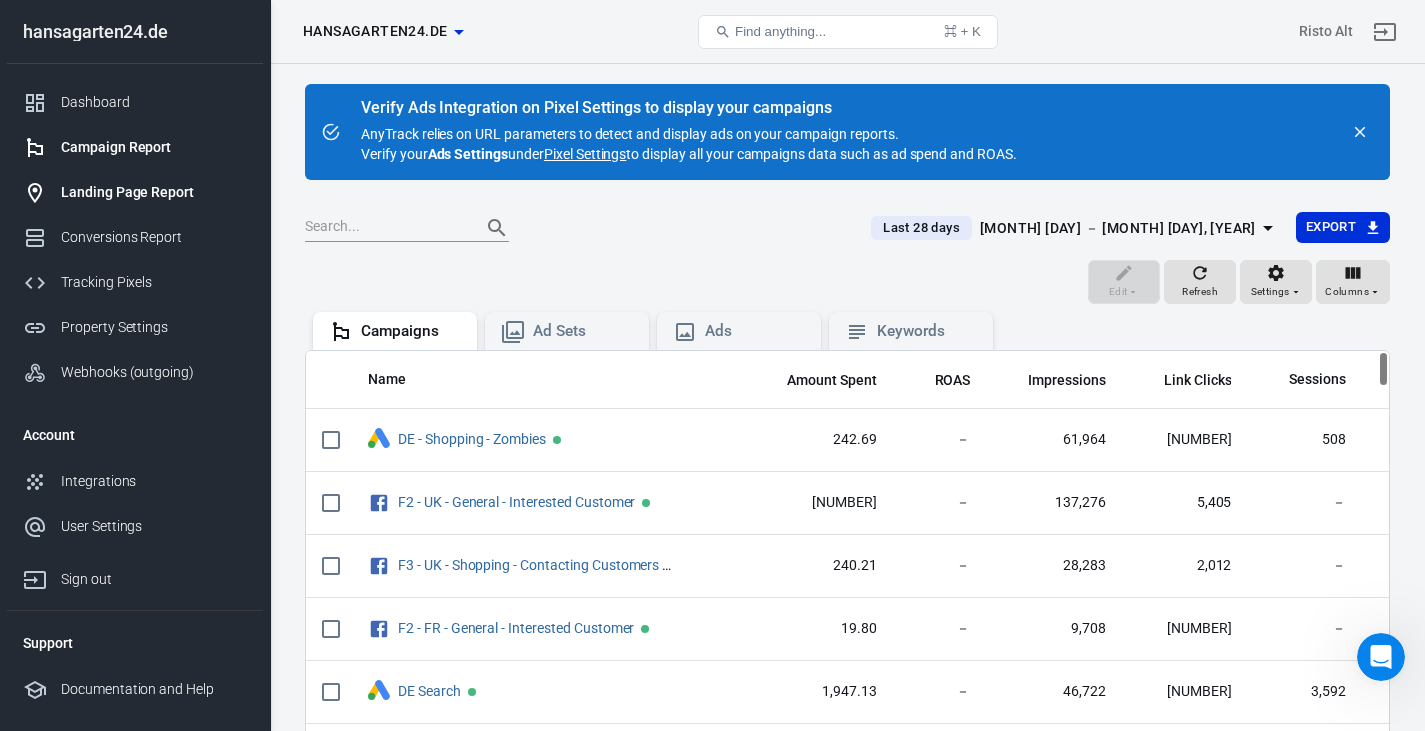 click on "Landing Page Report" at bounding box center [135, 192] 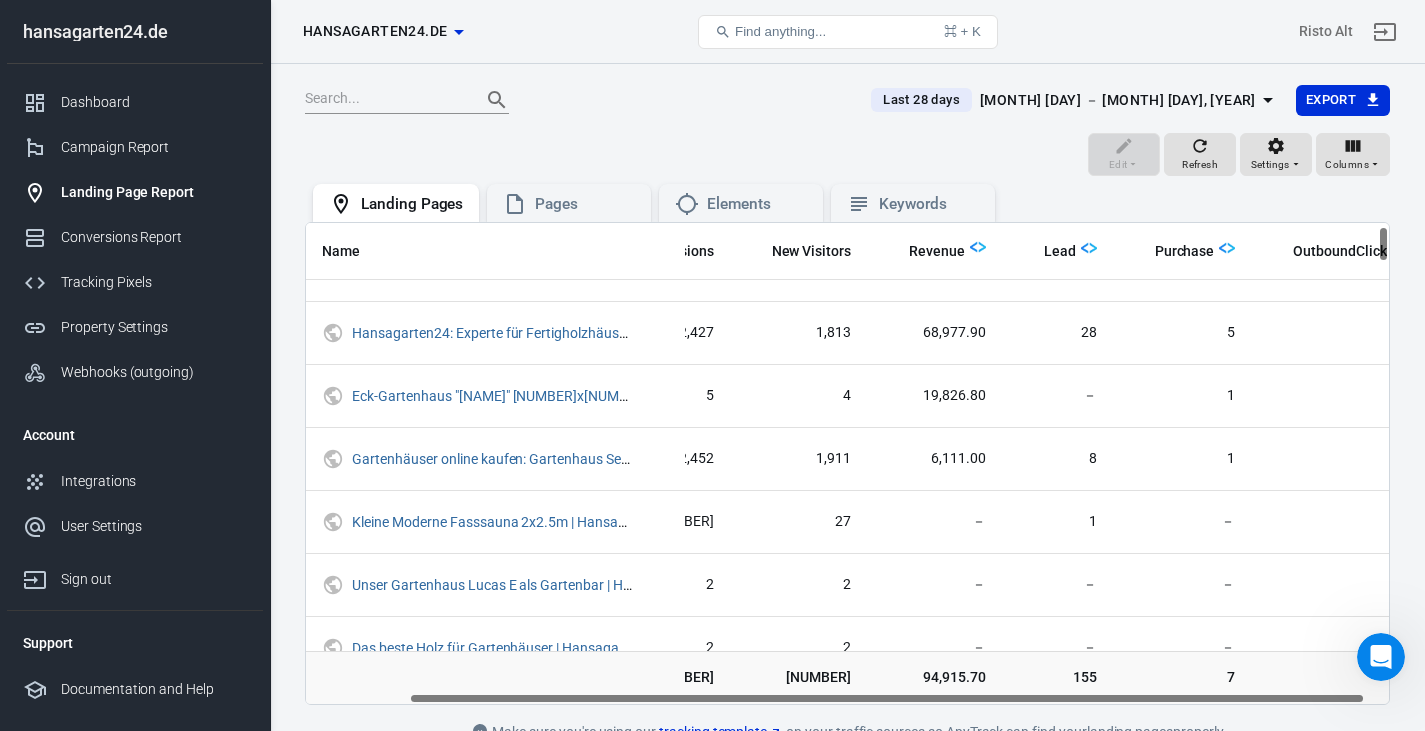 scroll, scrollTop: 0, scrollLeft: 116, axis: horizontal 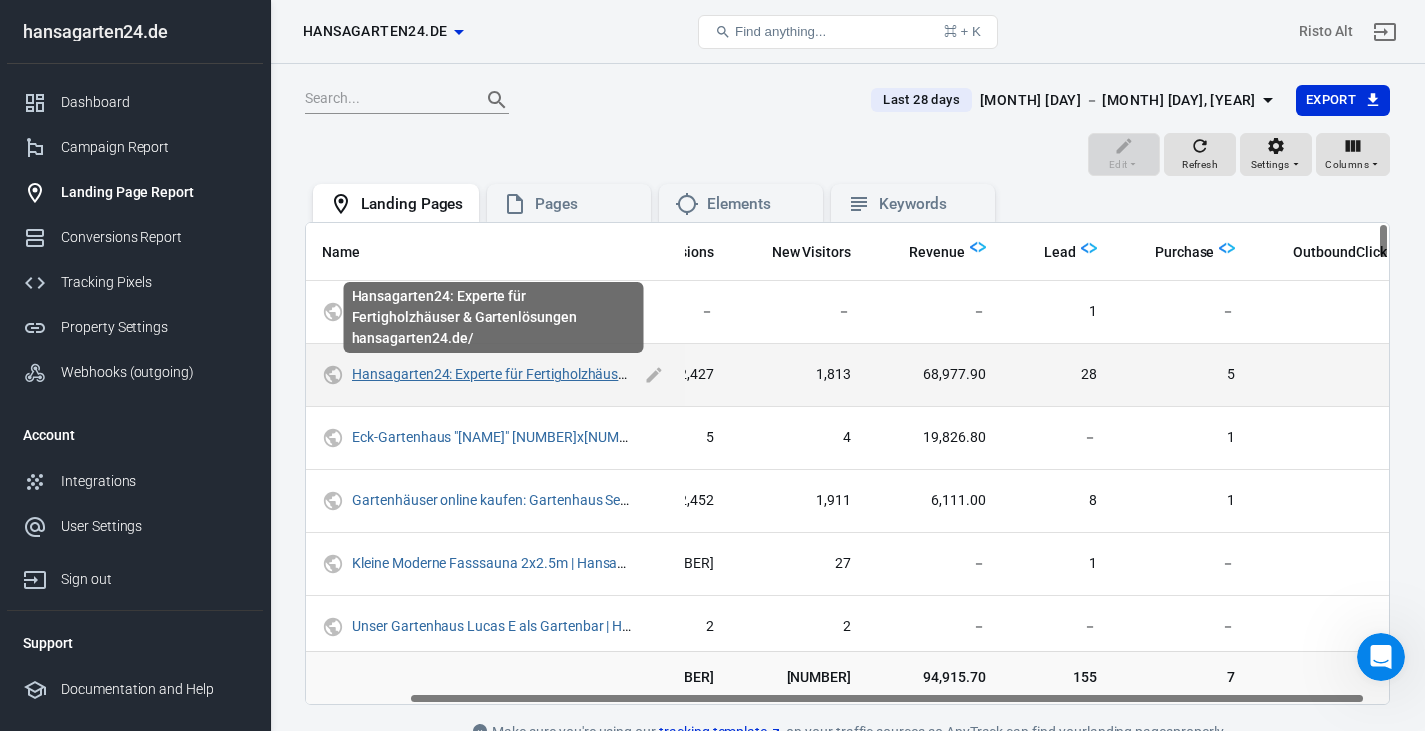 click on "Hansagarten24: Experte für Fertigholzhäuser & Gartenlösungen" at bounding box center (548, 374) 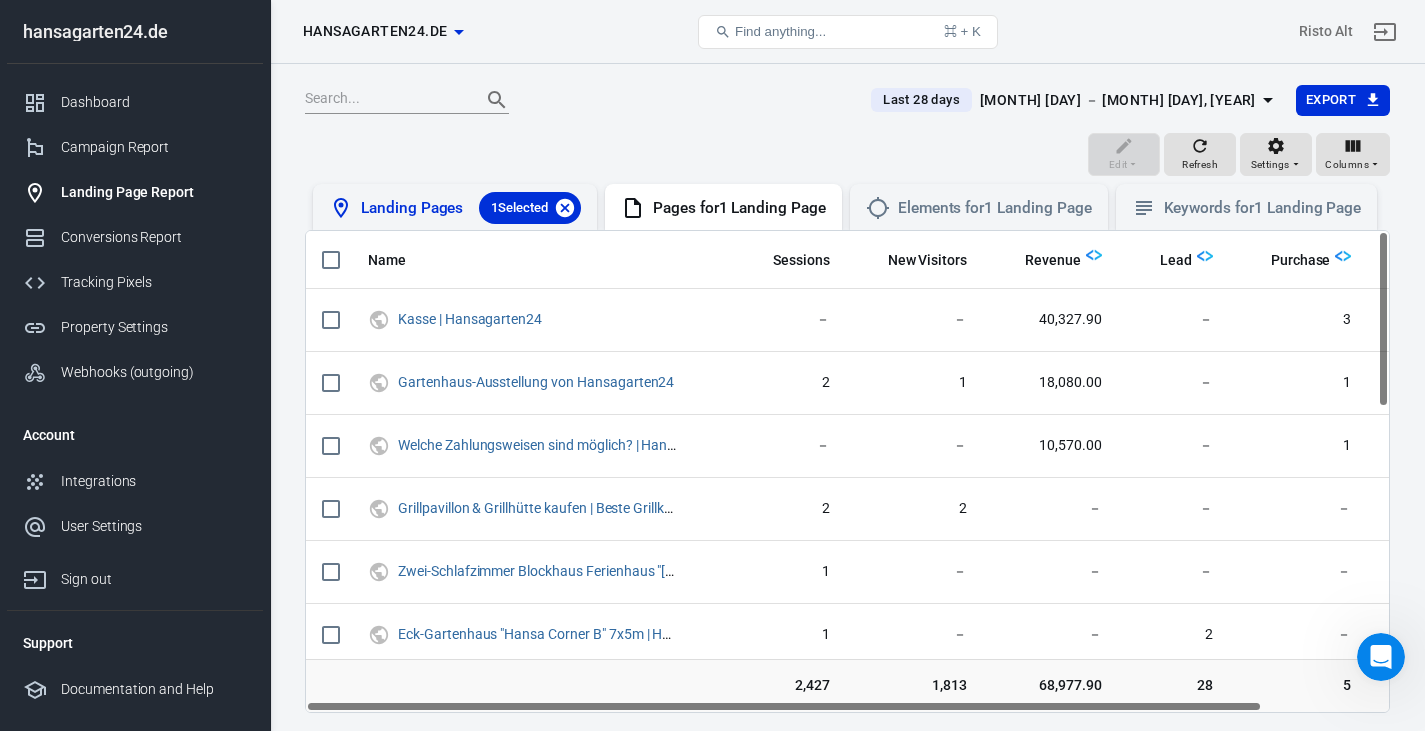 click 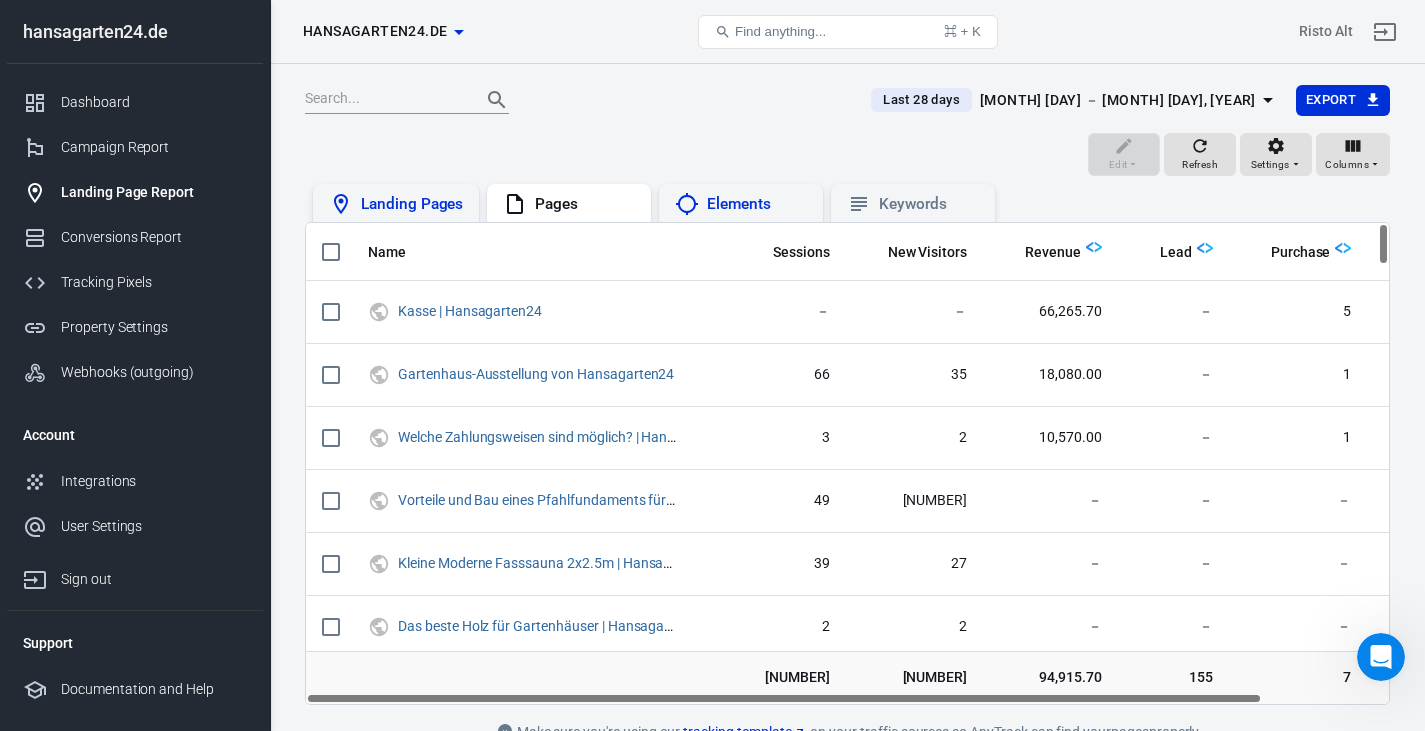 click on "Elements" at bounding box center (757, 204) 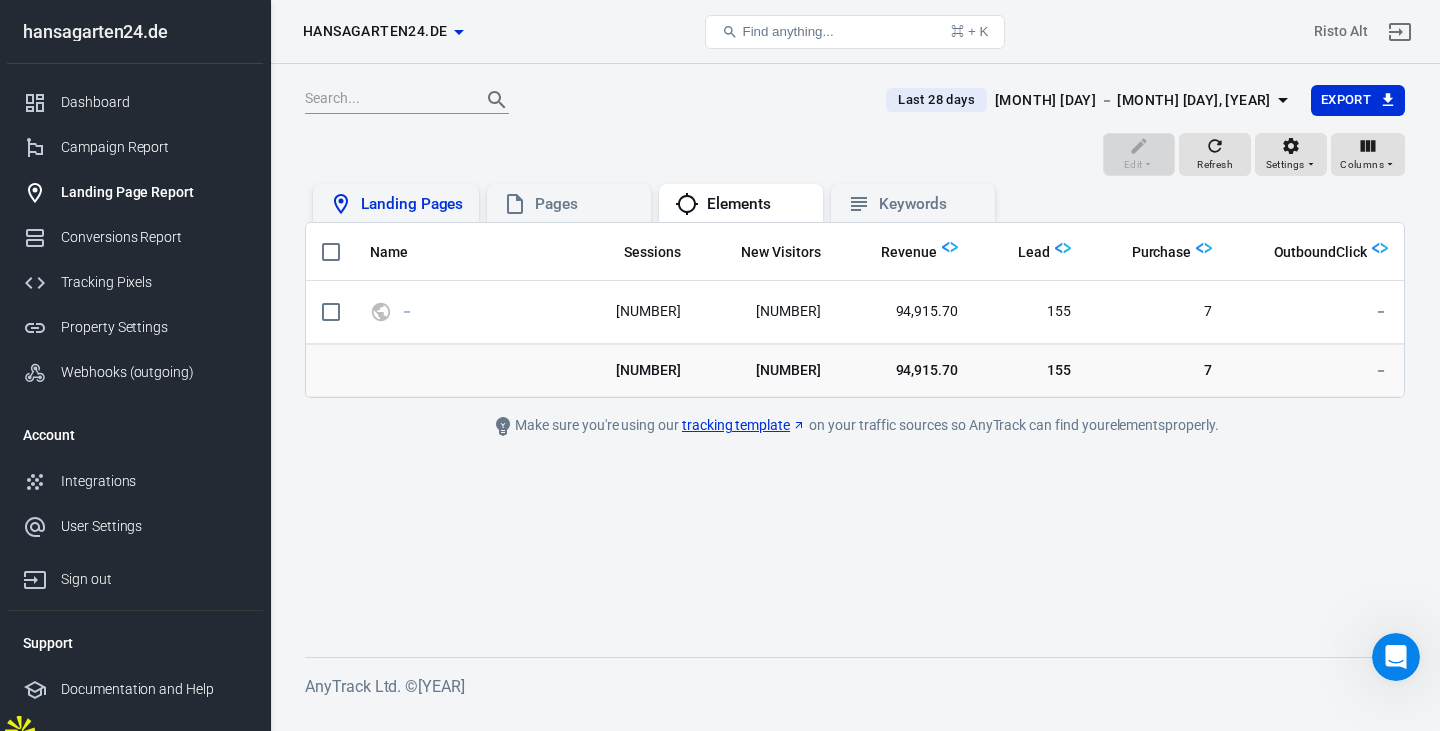 click on "Landing Pages" at bounding box center (412, 204) 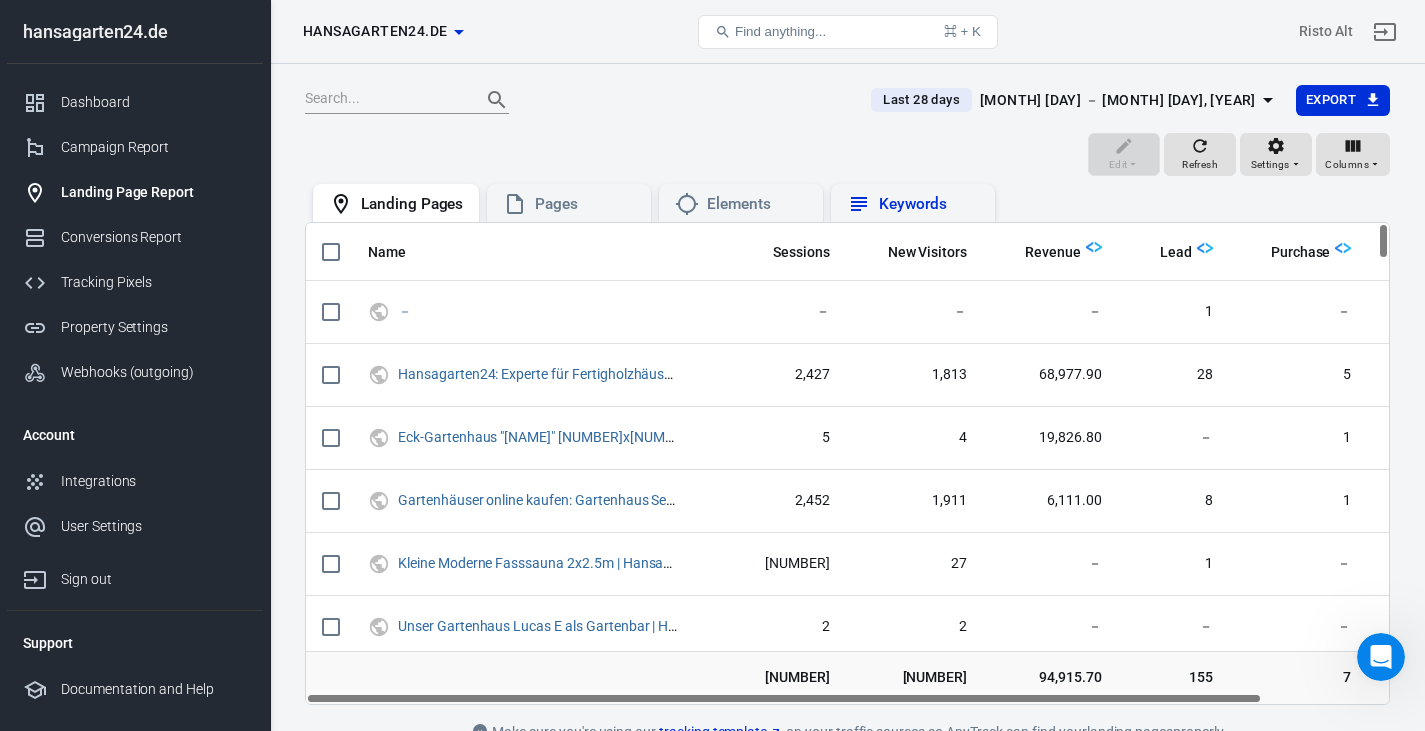 click on "Keywords" at bounding box center [929, 204] 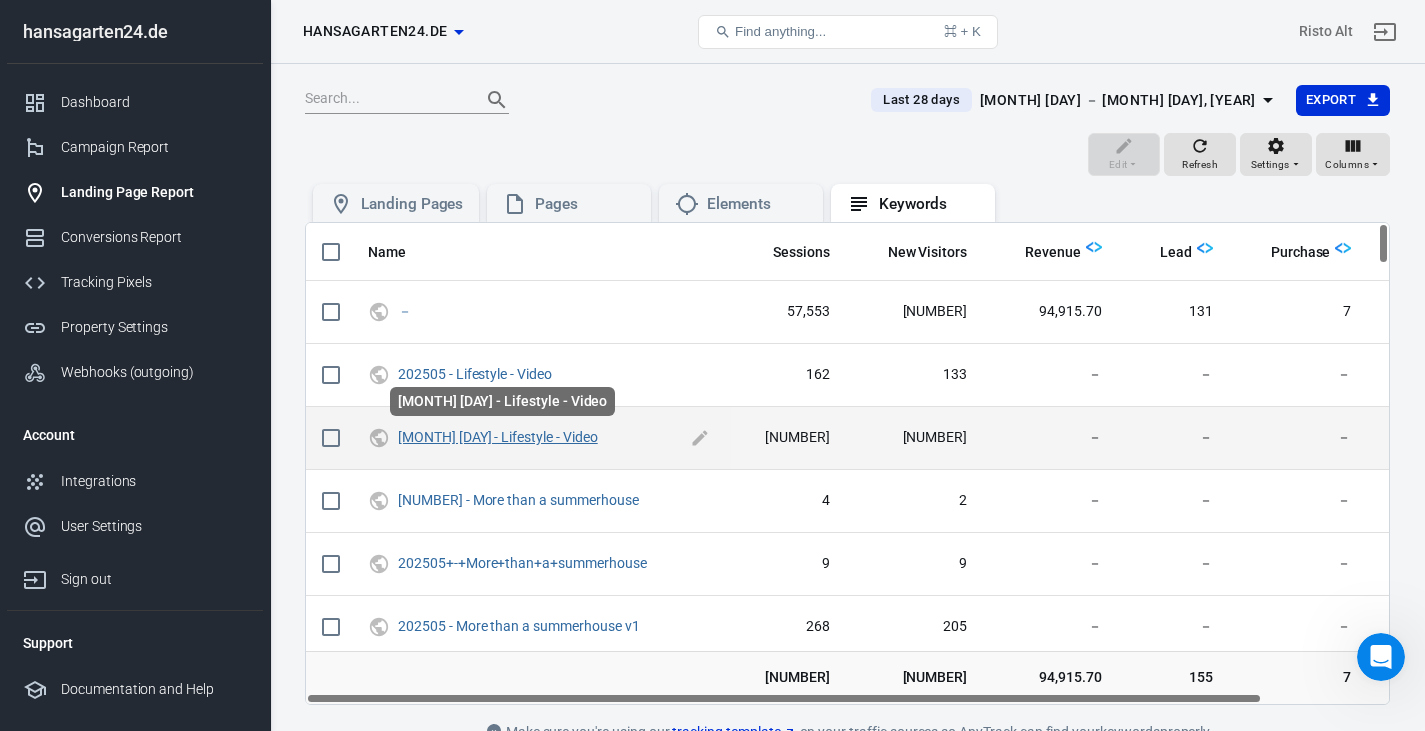 click on "[MONTH] [DAY] - Lifestyle - Video" at bounding box center (498, 437) 